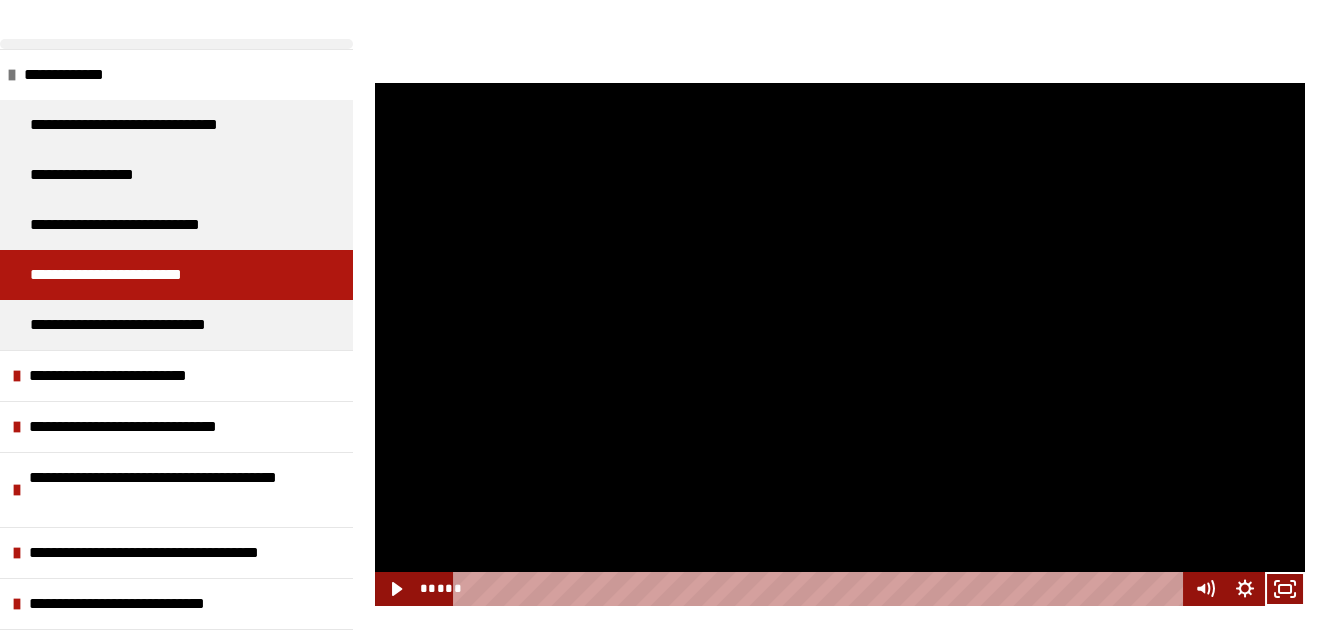 scroll, scrollTop: 0, scrollLeft: 0, axis: both 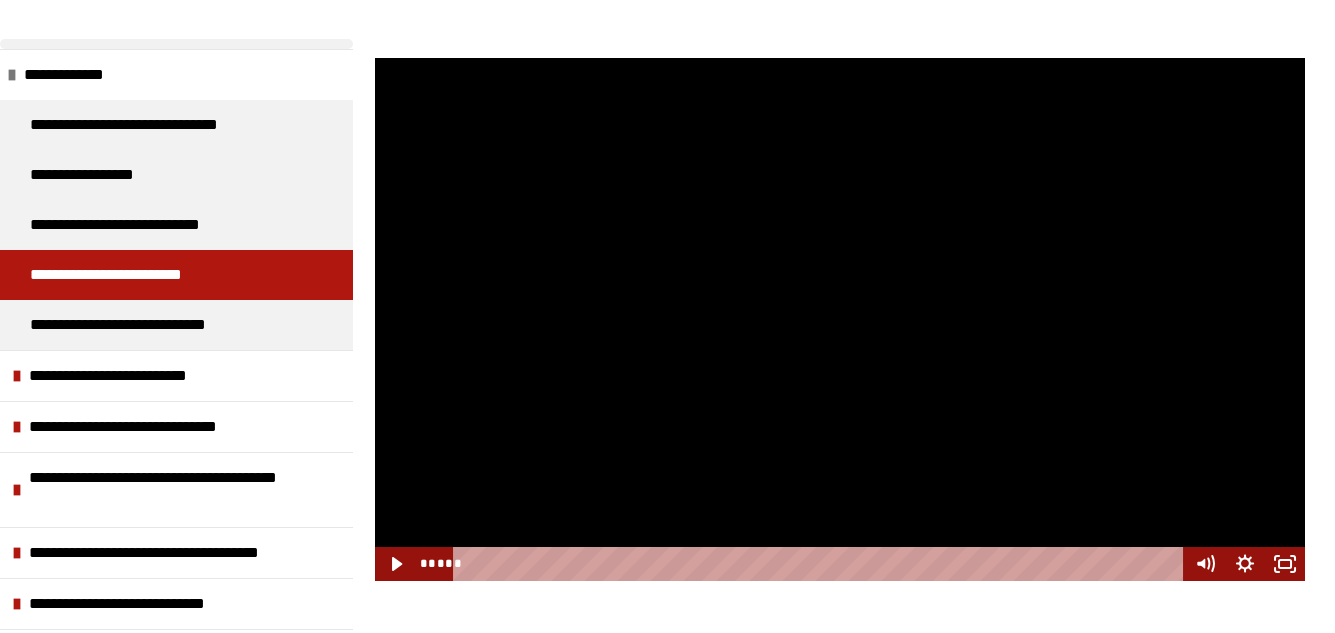 click at bounding box center (840, 319) 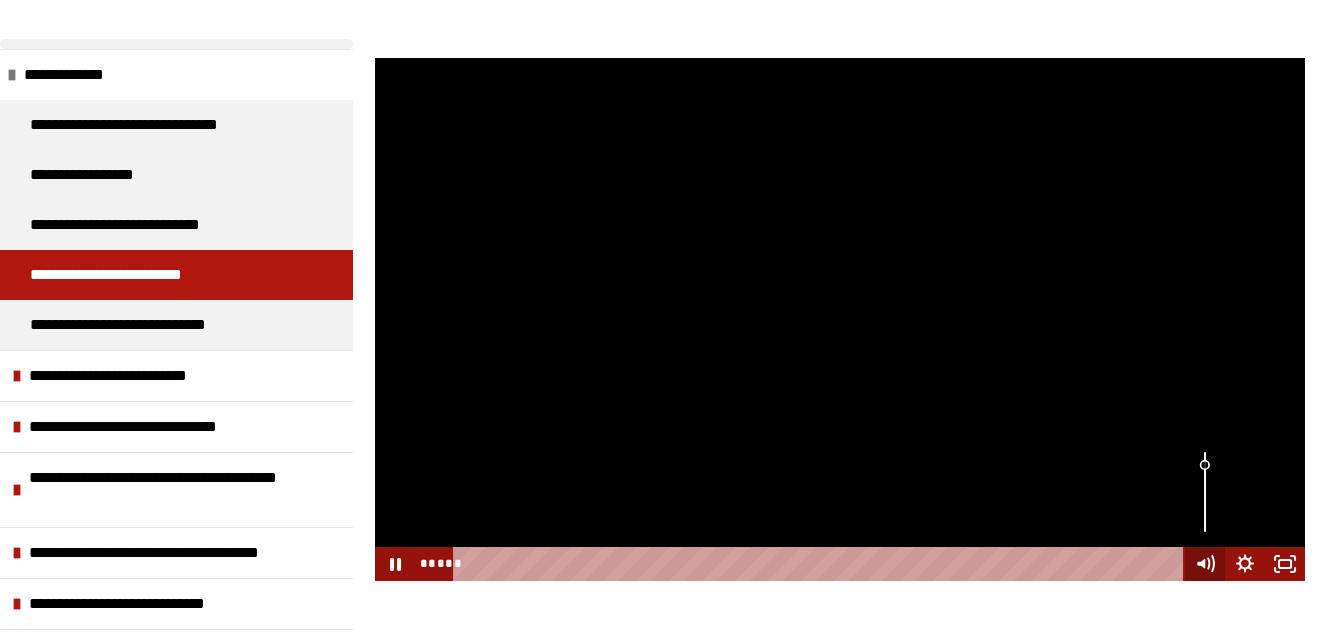 click on "***** *****" at bounding box center [840, 564] 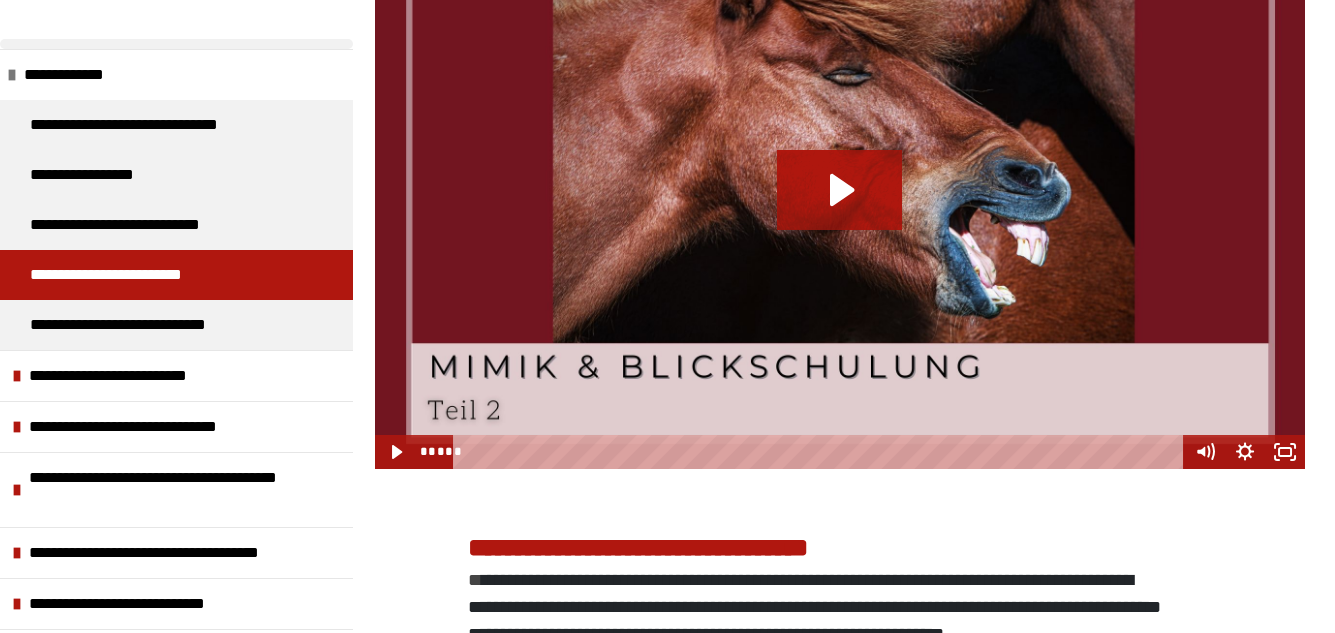 scroll, scrollTop: 1731, scrollLeft: 0, axis: vertical 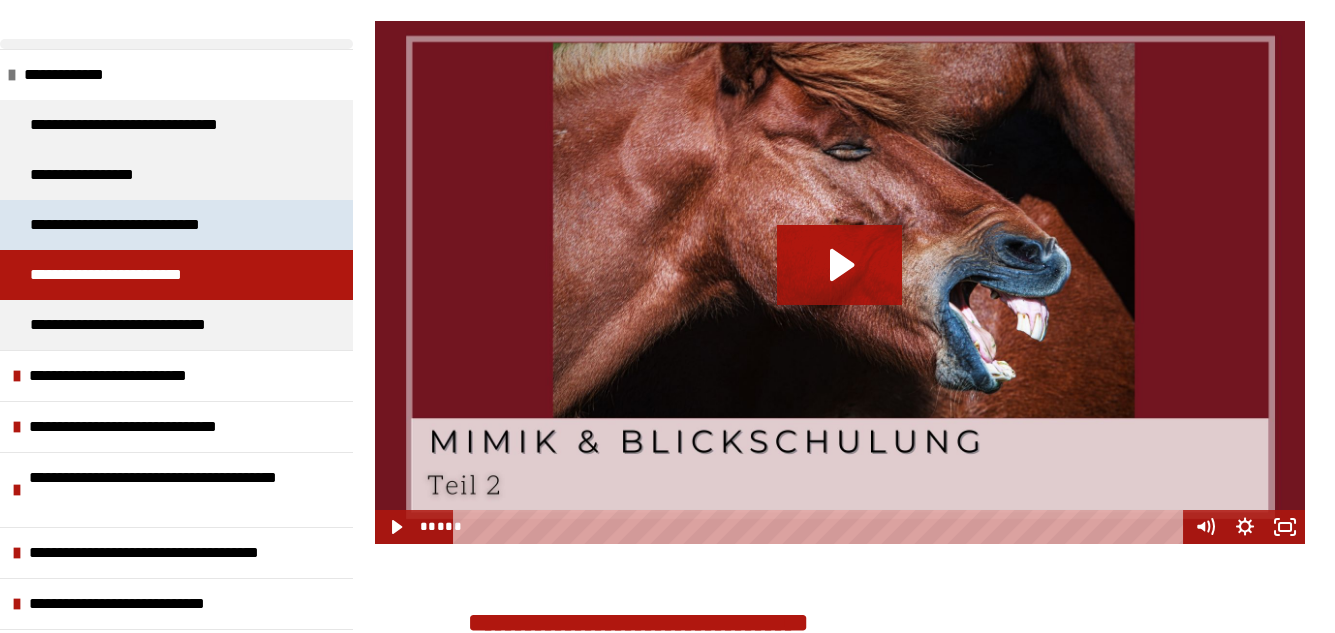 click on "**********" at bounding box center [137, 225] 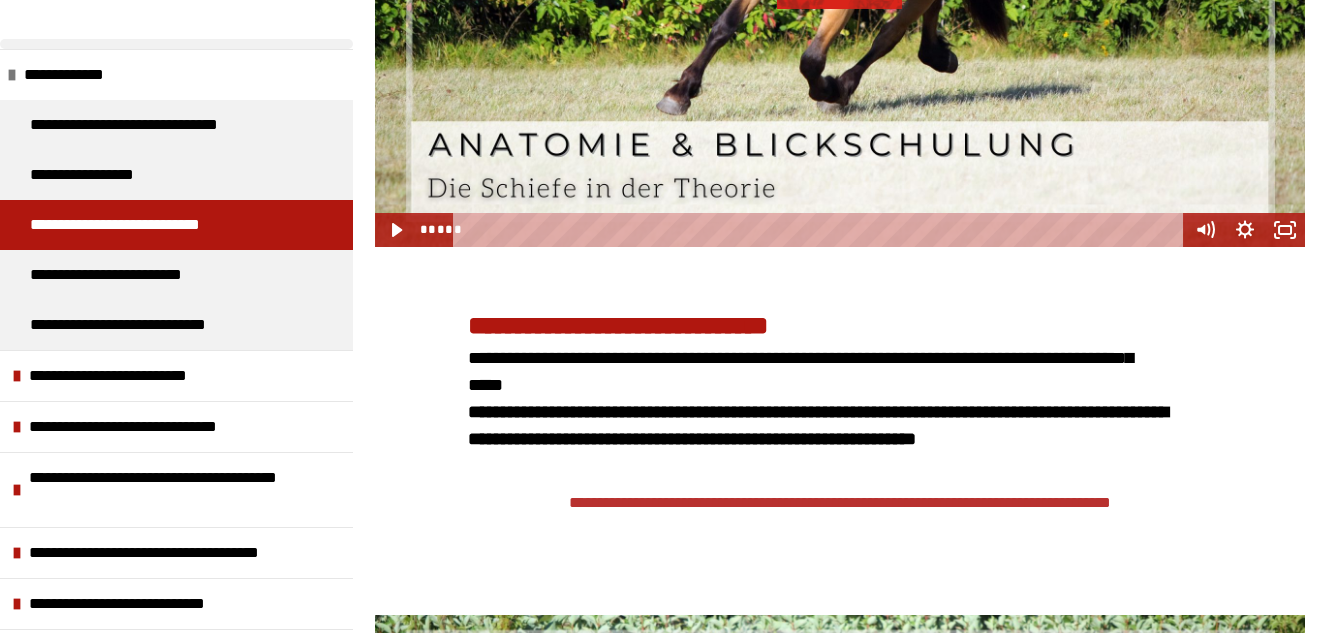 scroll, scrollTop: 5131, scrollLeft: 0, axis: vertical 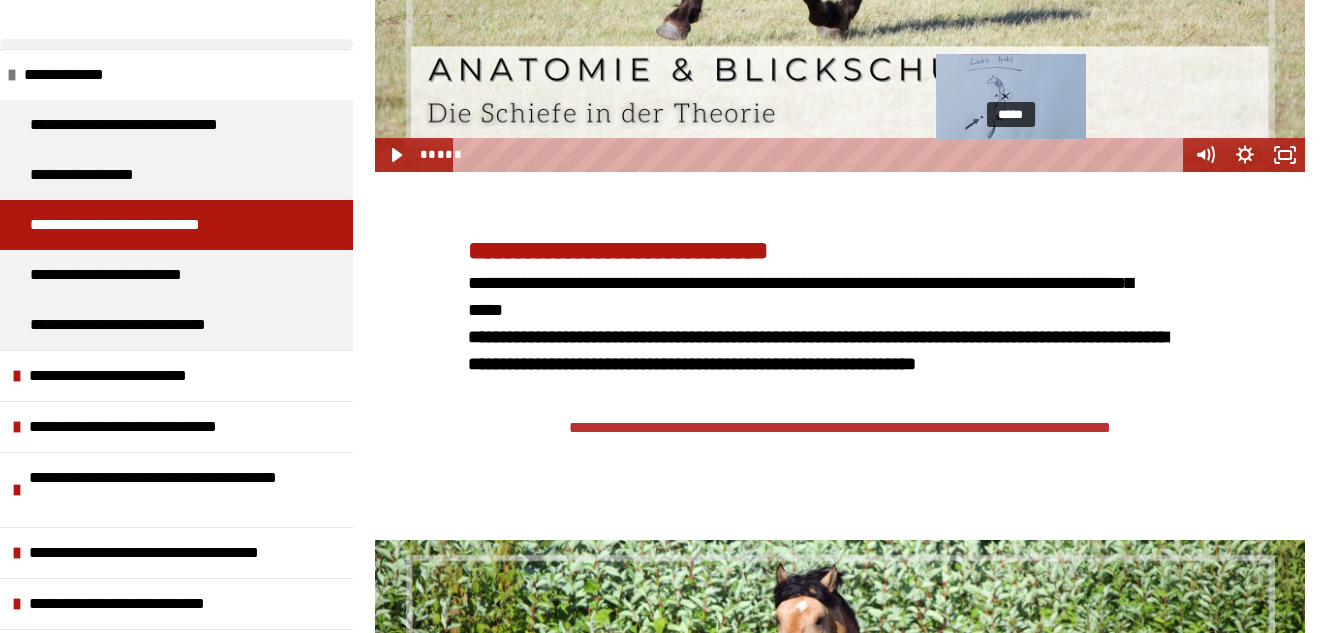 click on "*****" at bounding box center [821, 155] 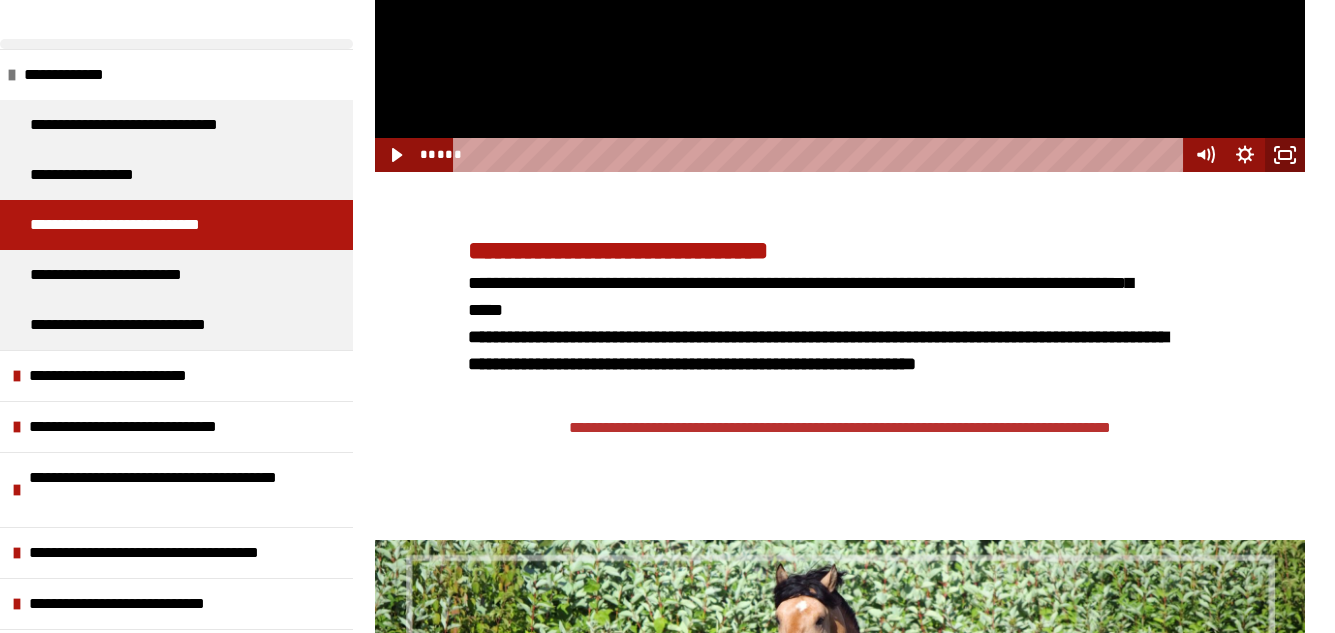 click 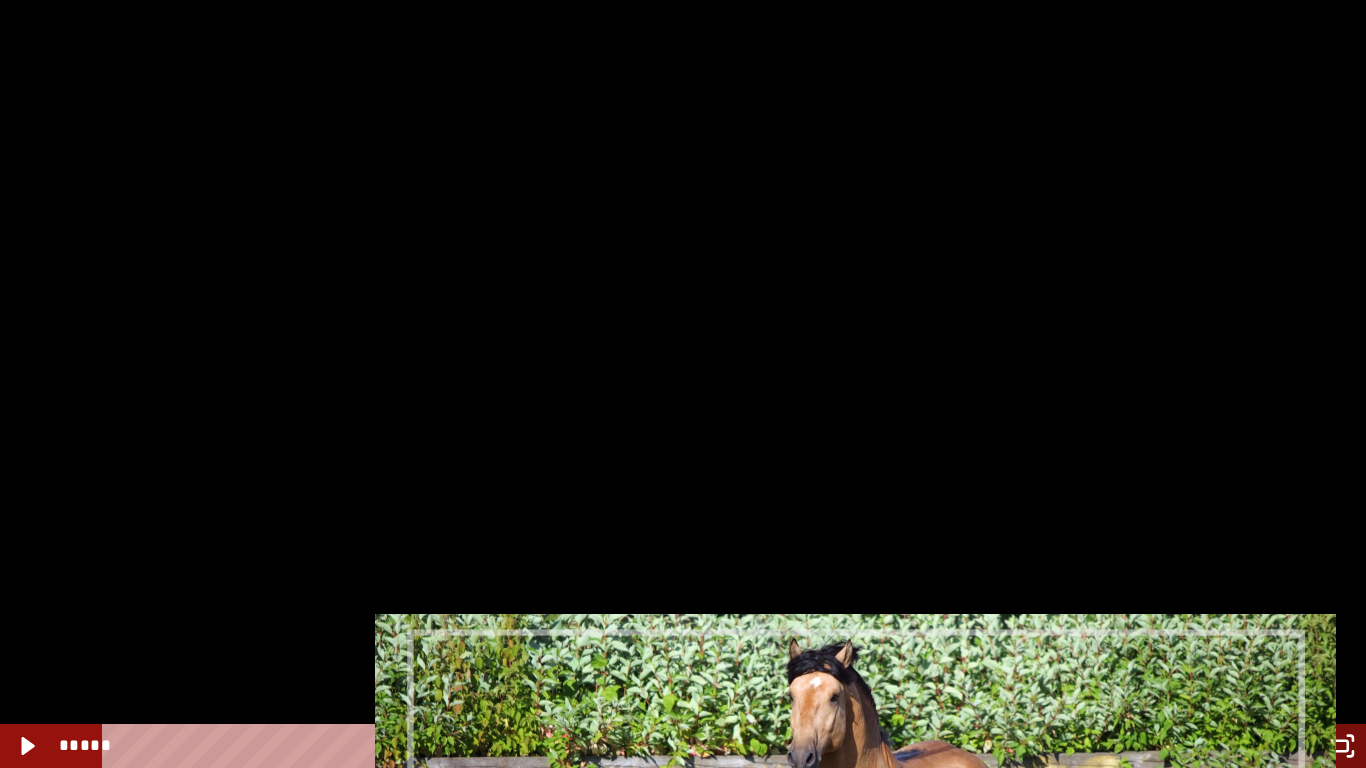 click 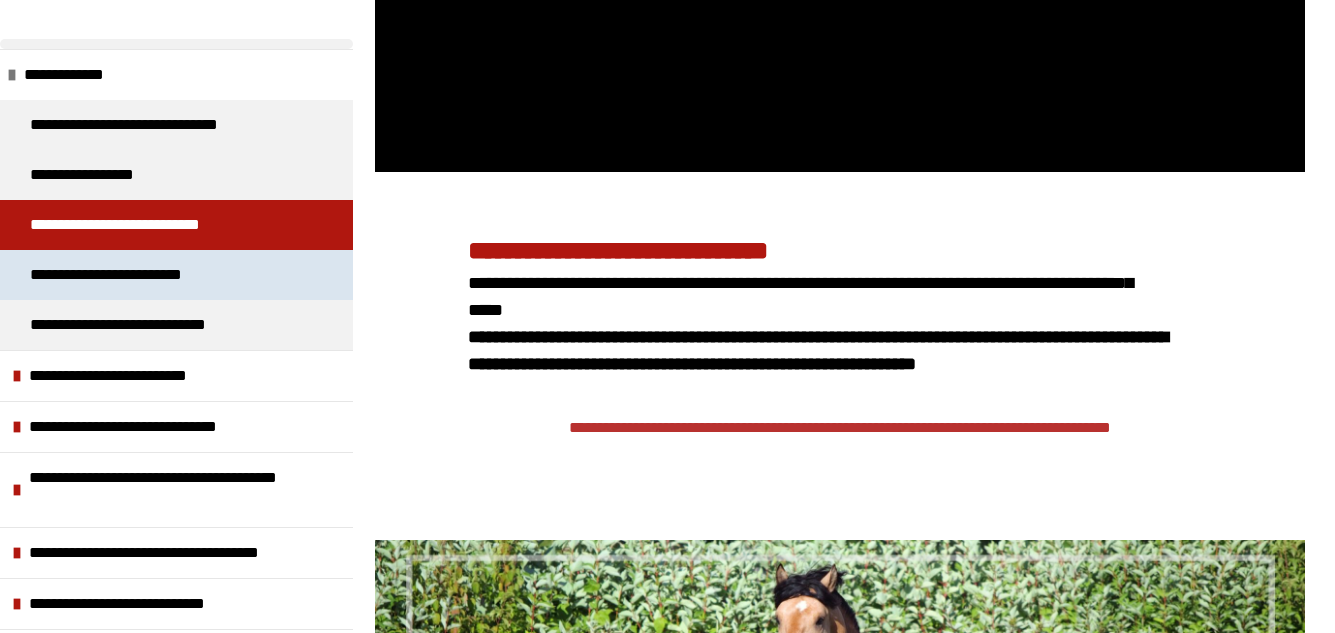 click on "**********" at bounding box center [120, 275] 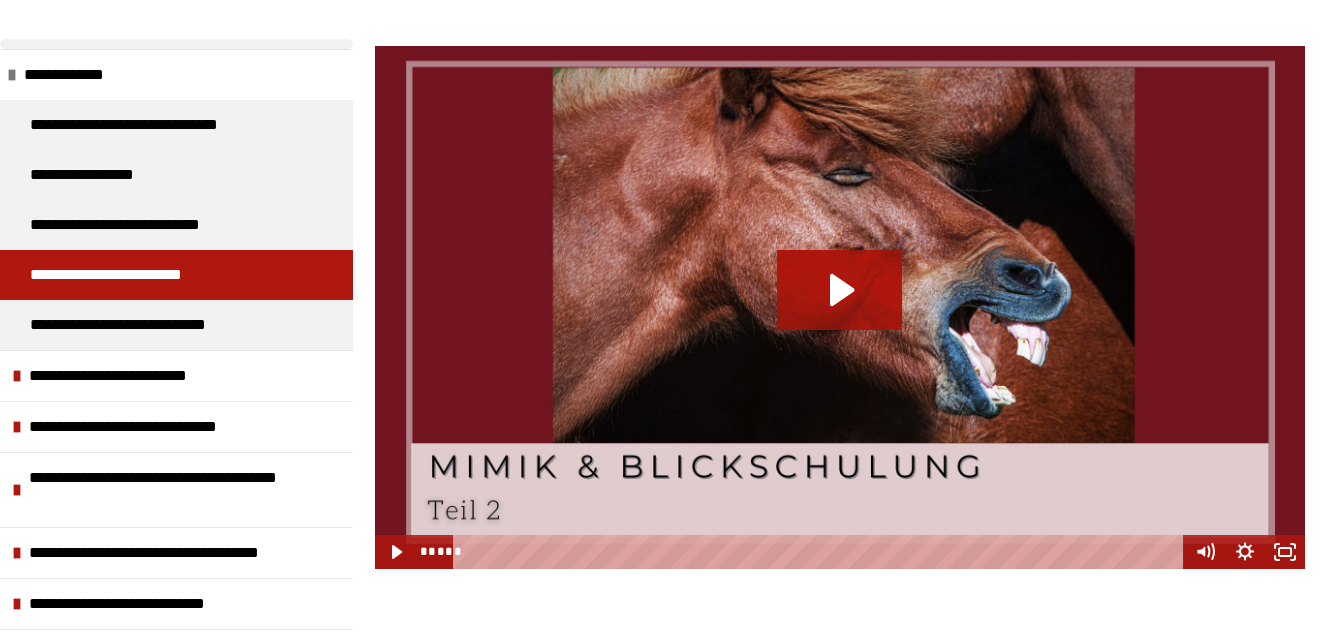 scroll, scrollTop: 1731, scrollLeft: 0, axis: vertical 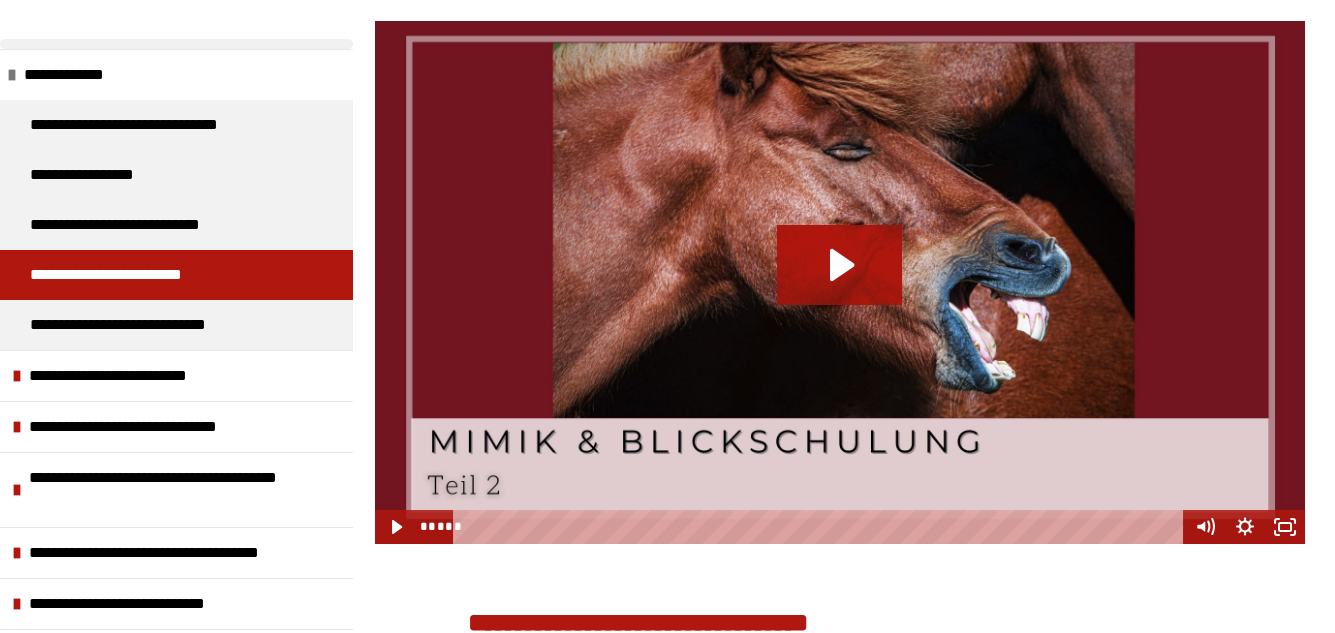 click at bounding box center (840, 282) 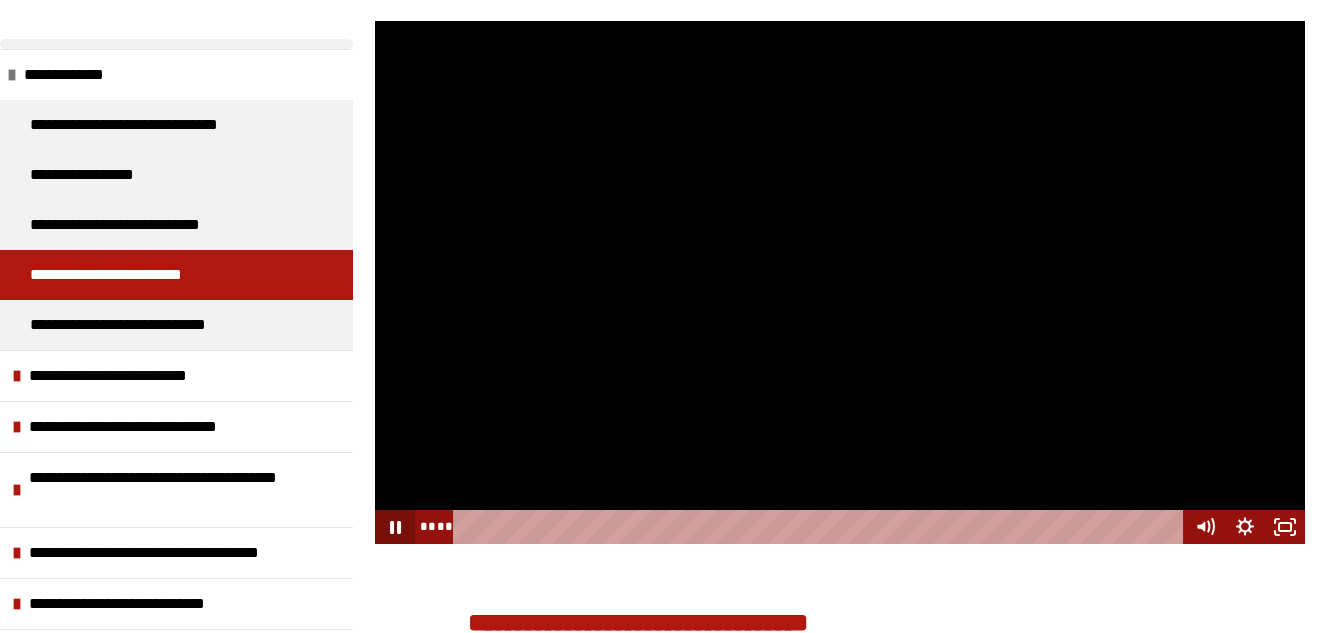 click 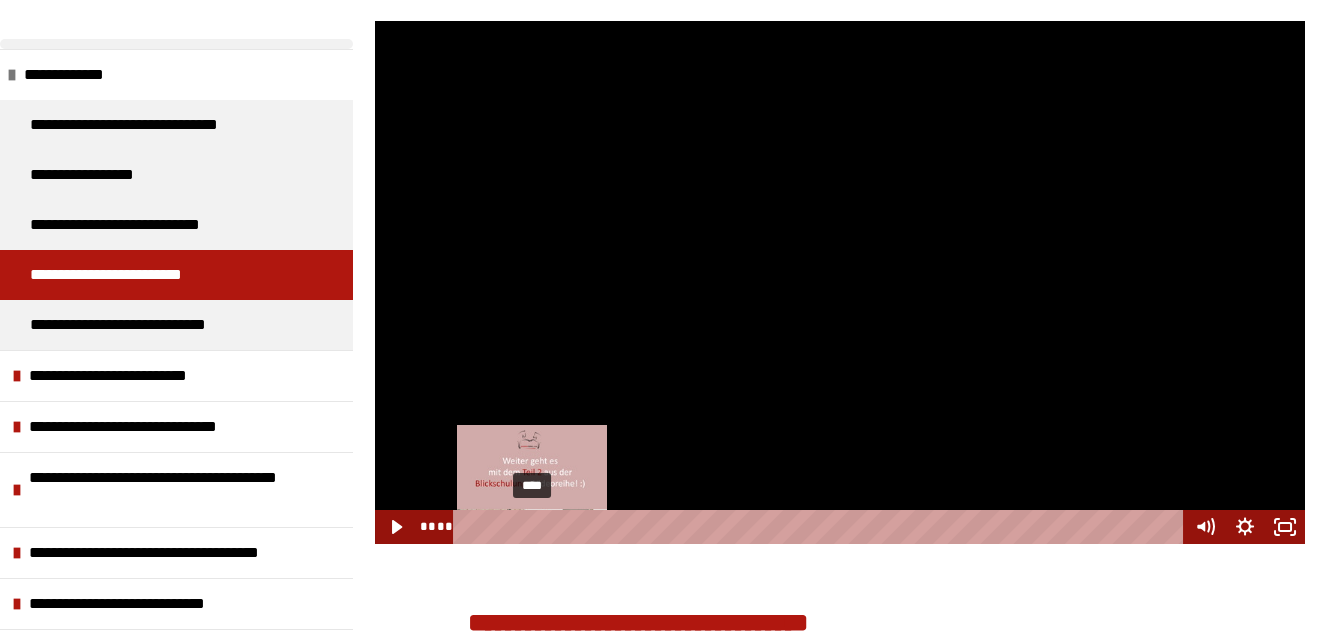 drag, startPoint x: 489, startPoint y: 555, endPoint x: 532, endPoint y: 552, distance: 43.104523 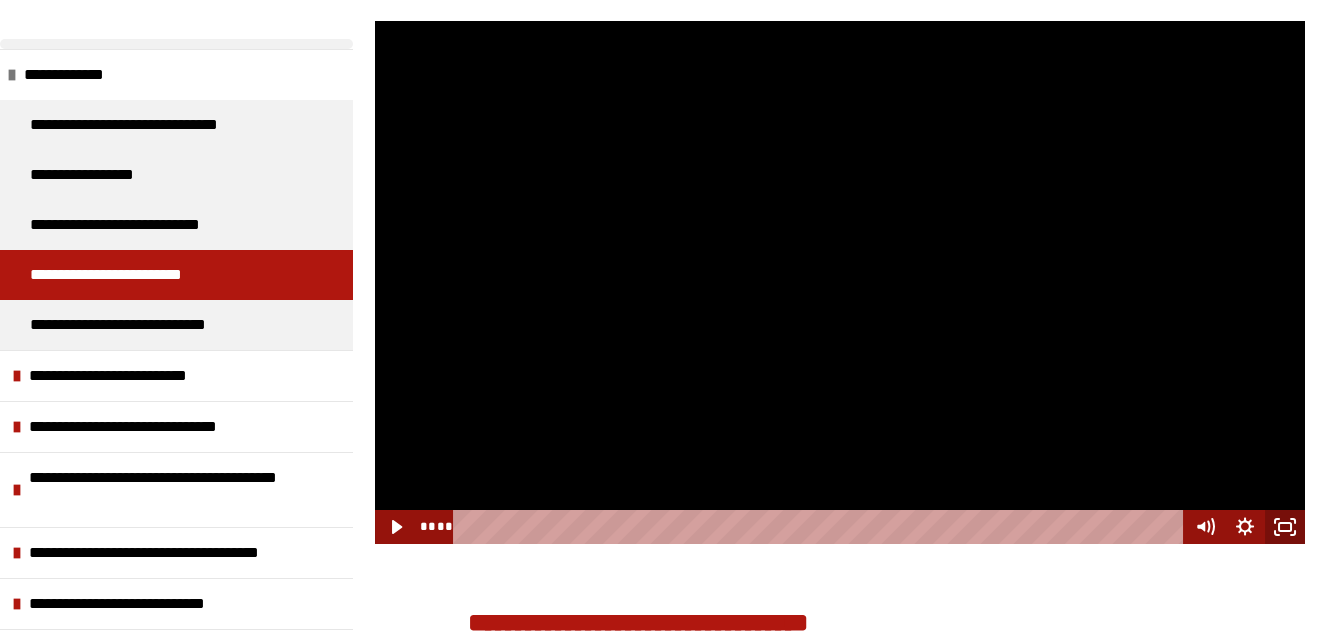 click 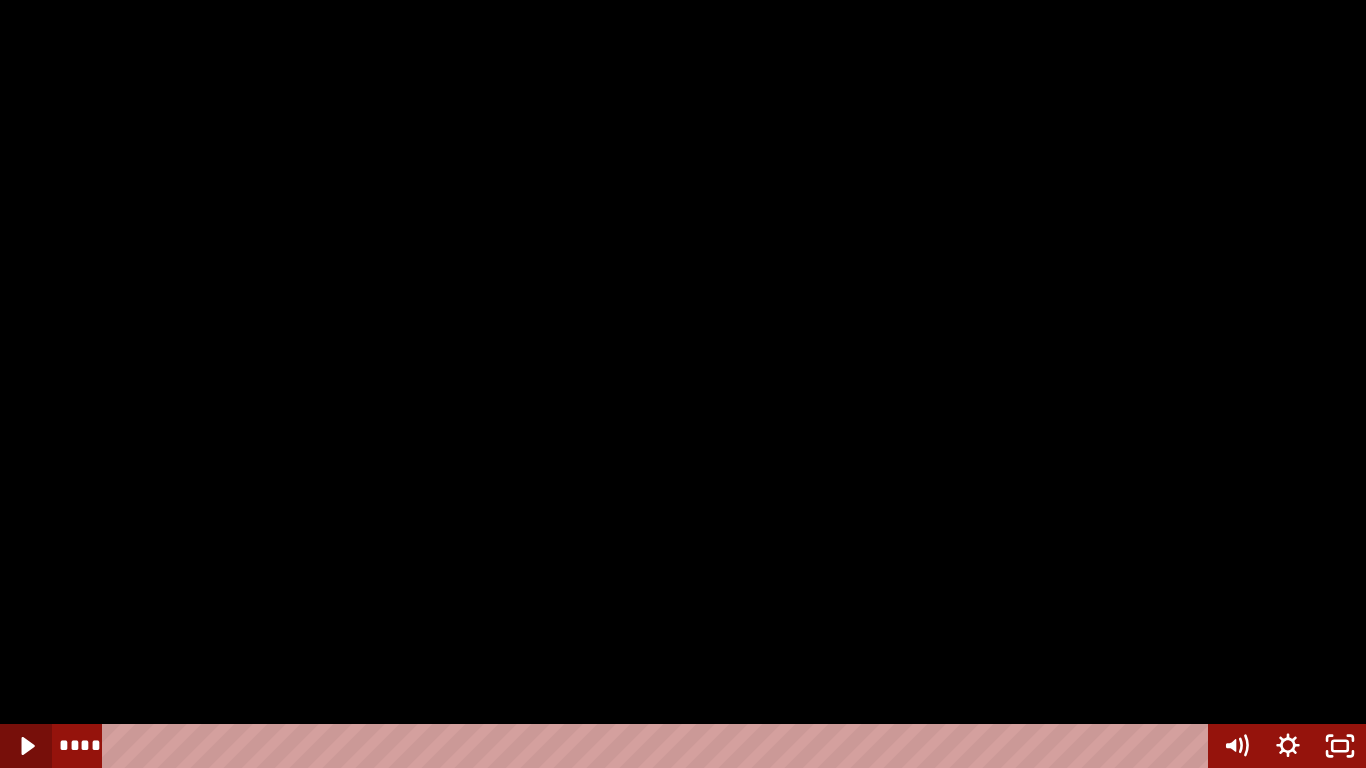 click 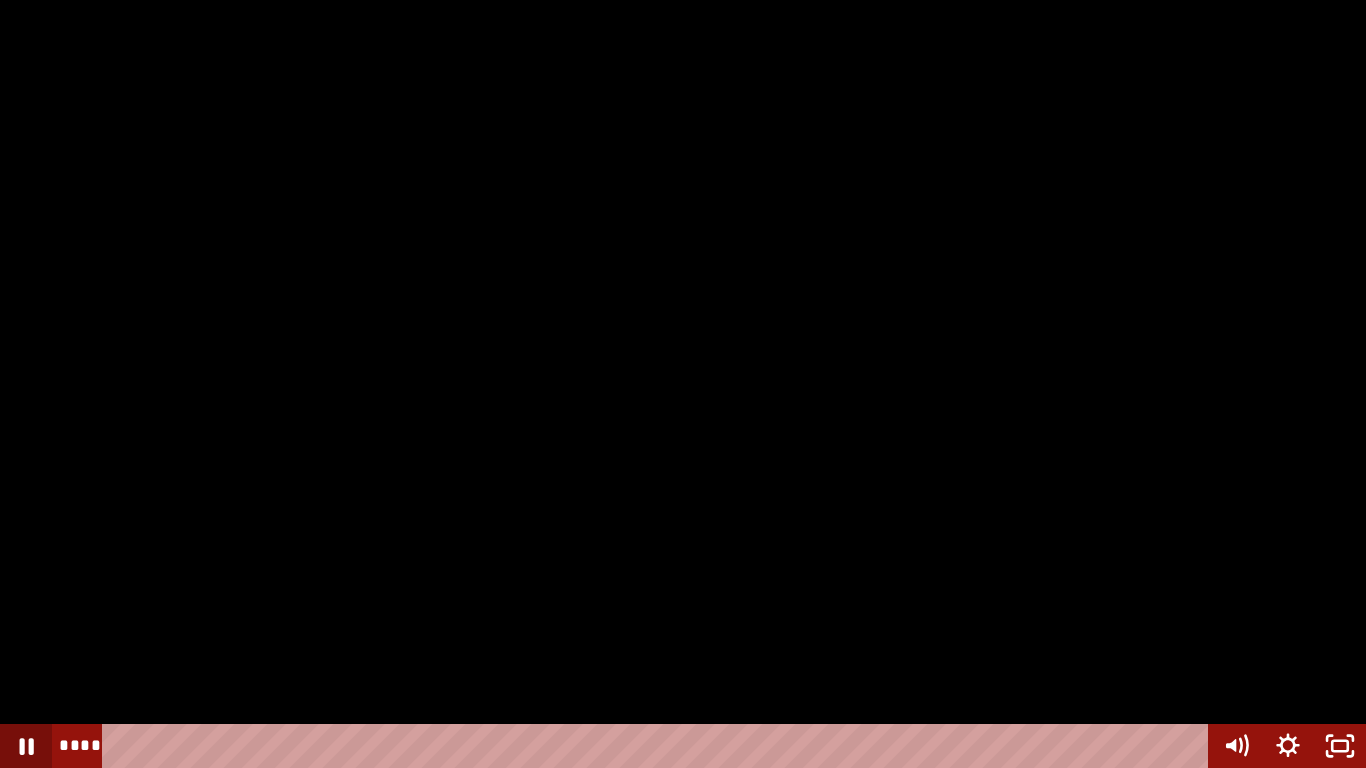 click 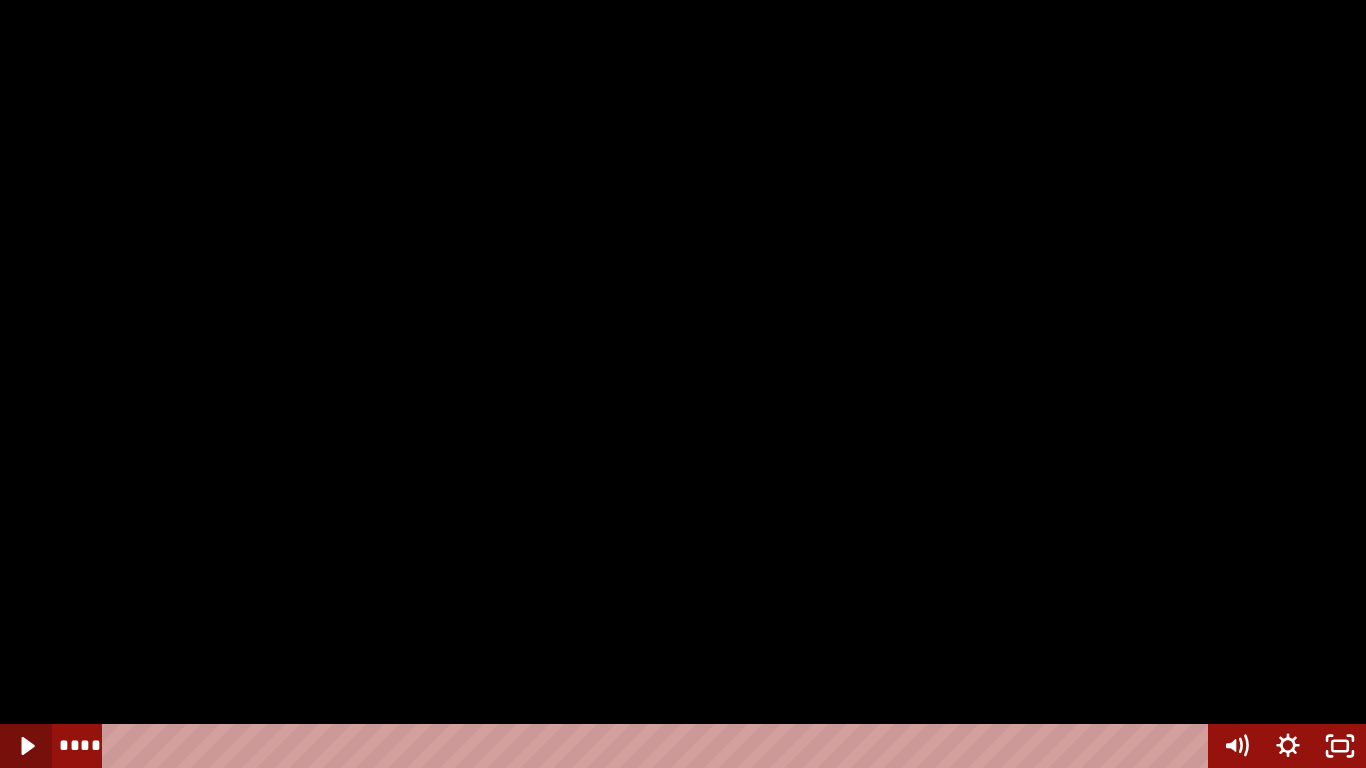 click 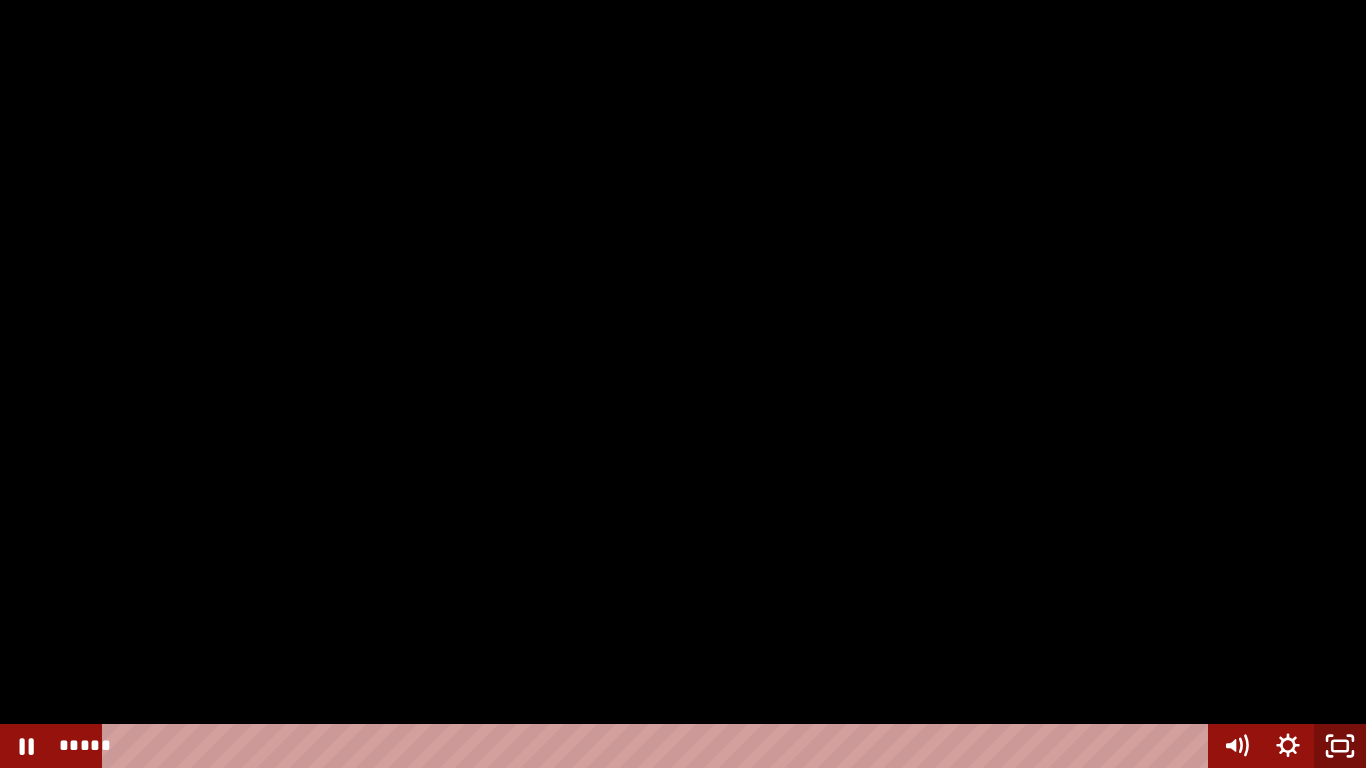 click 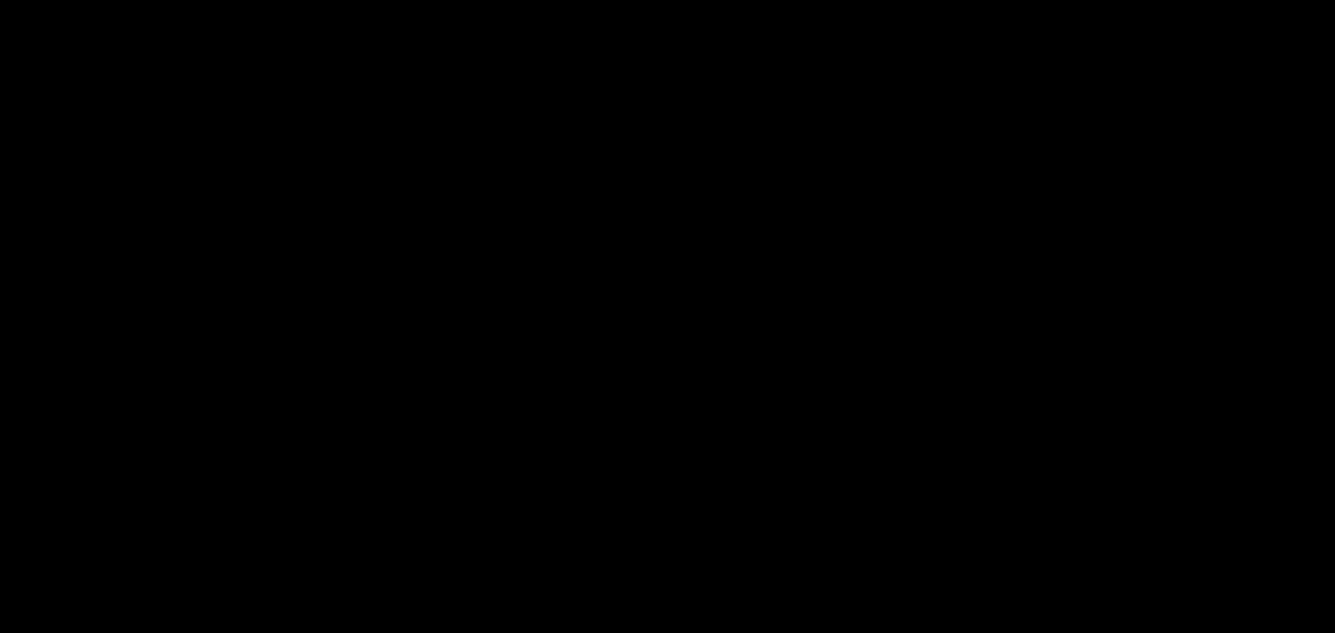 scroll, scrollTop: 2181, scrollLeft: 0, axis: vertical 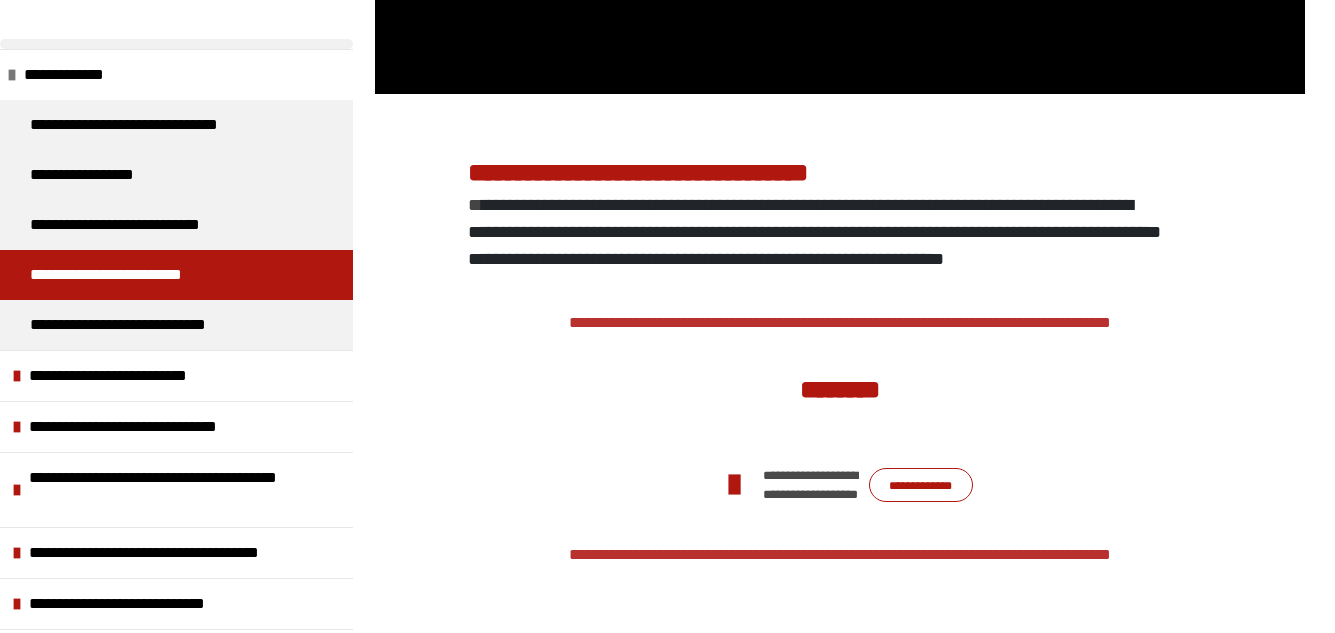 click on "**********" at bounding box center (921, 485) 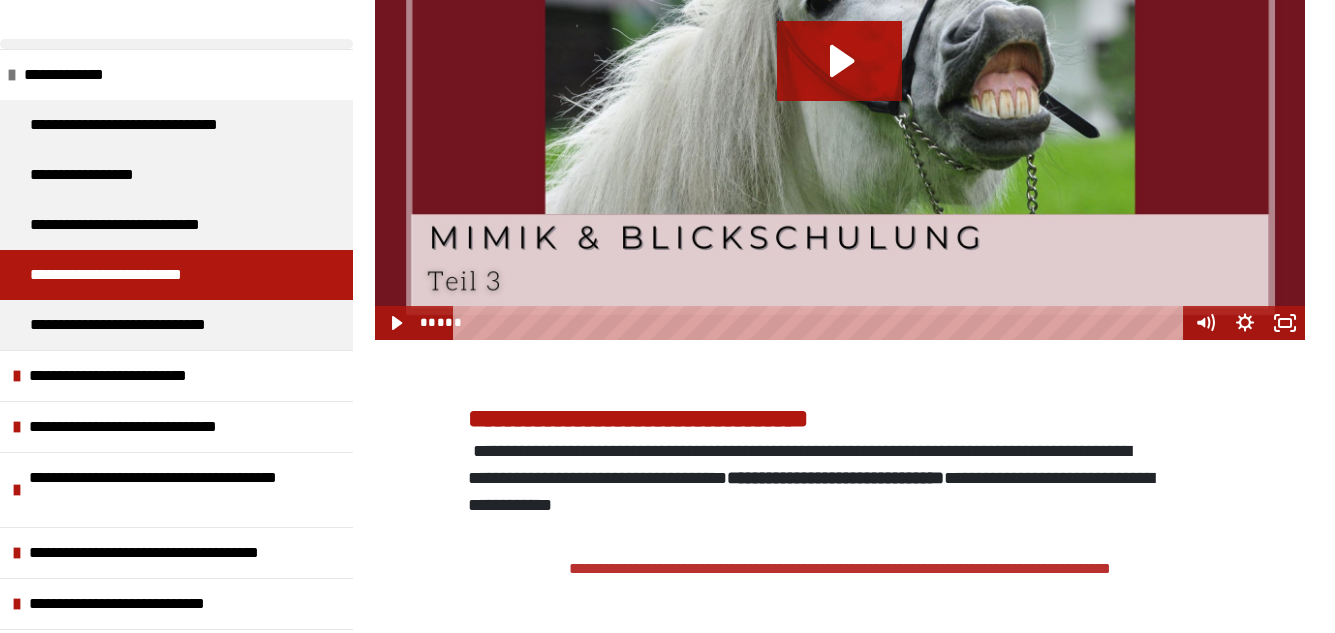 scroll, scrollTop: 3081, scrollLeft: 0, axis: vertical 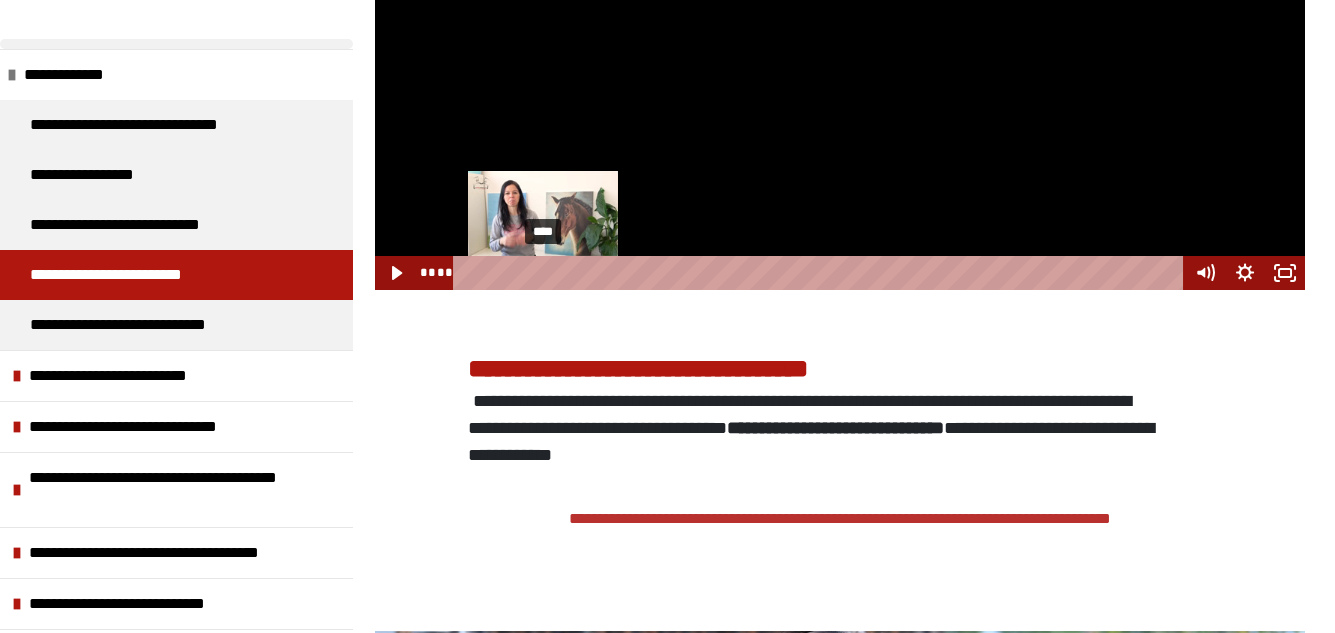drag, startPoint x: 465, startPoint y: 329, endPoint x: 543, endPoint y: 331, distance: 78.025635 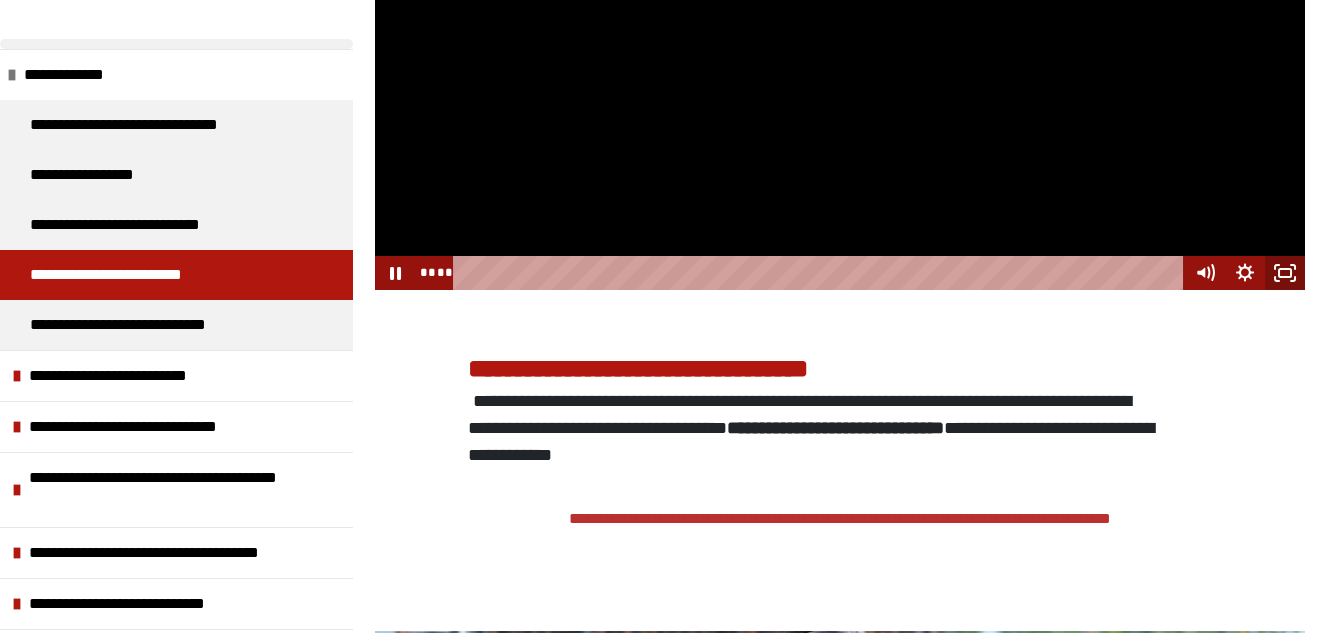 click 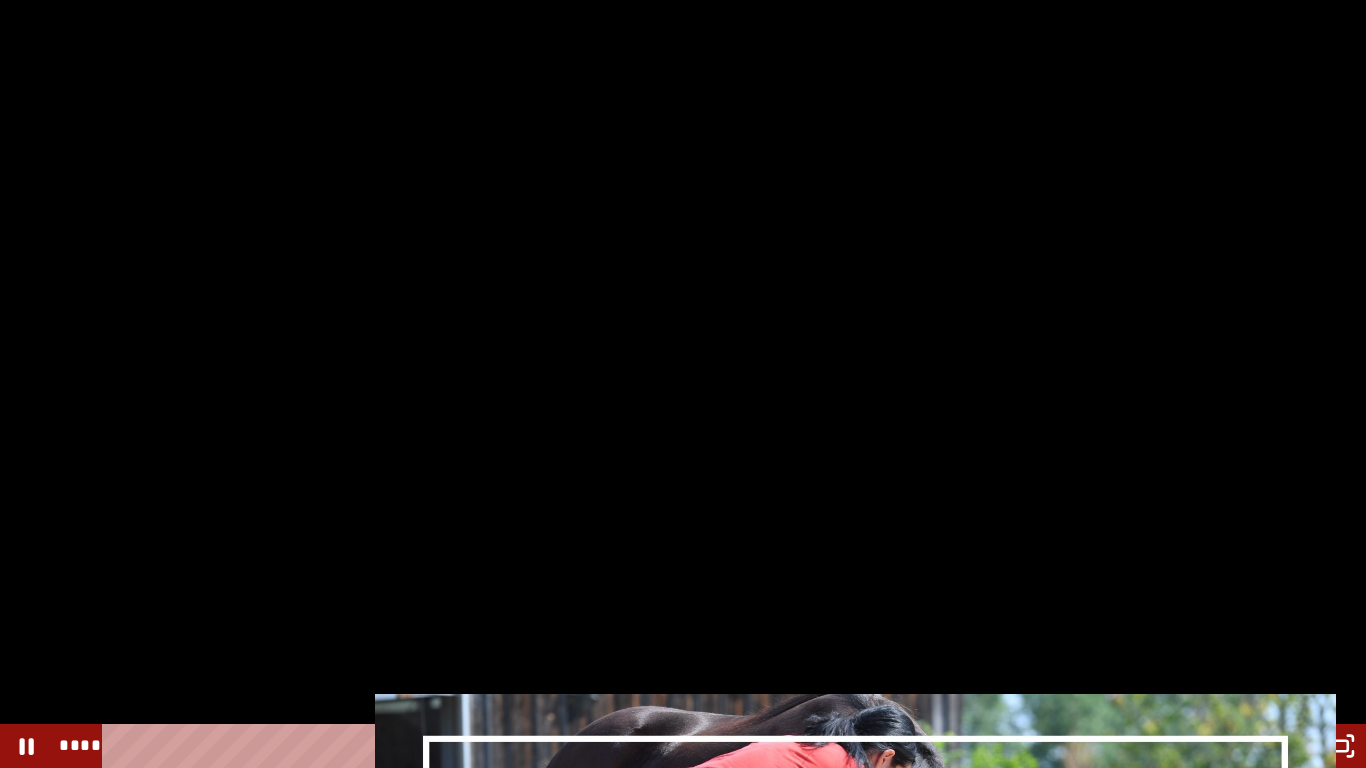 click at bounding box center [683, 384] 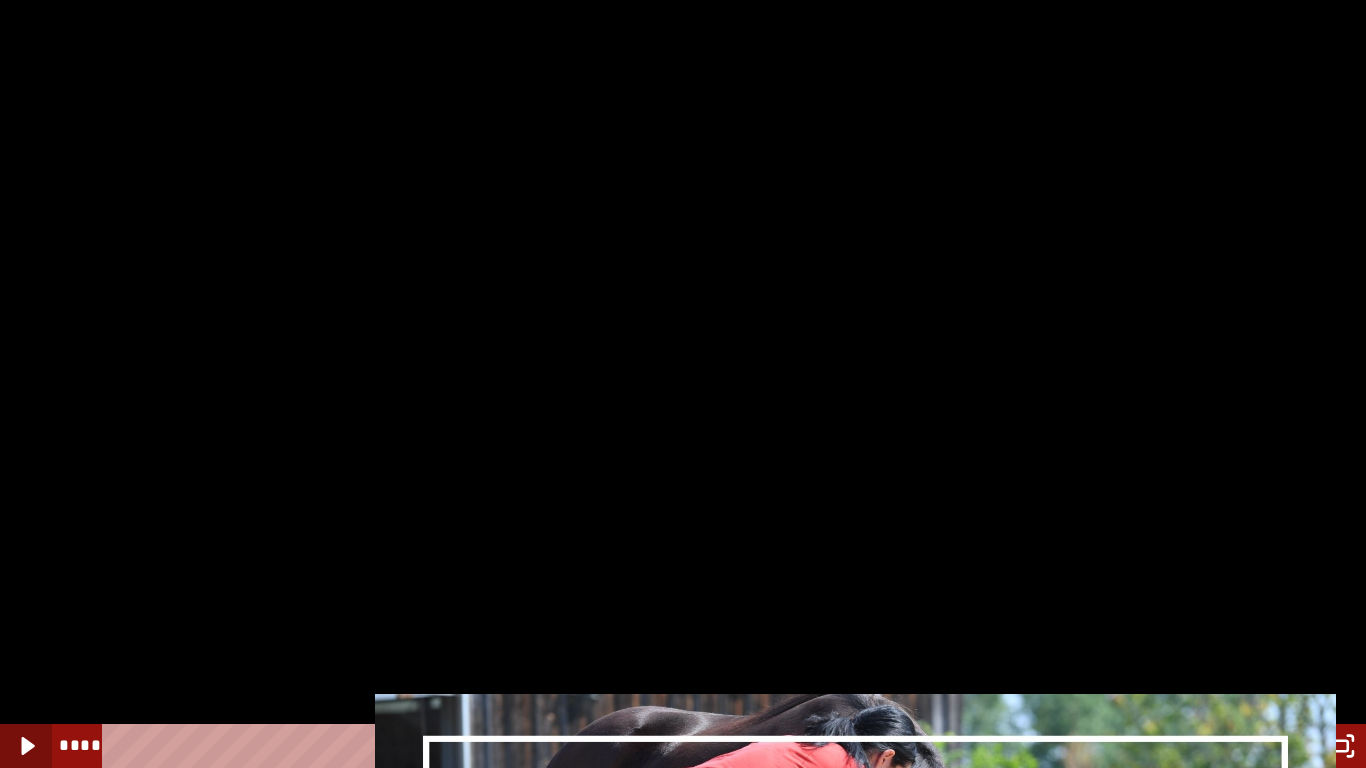 click 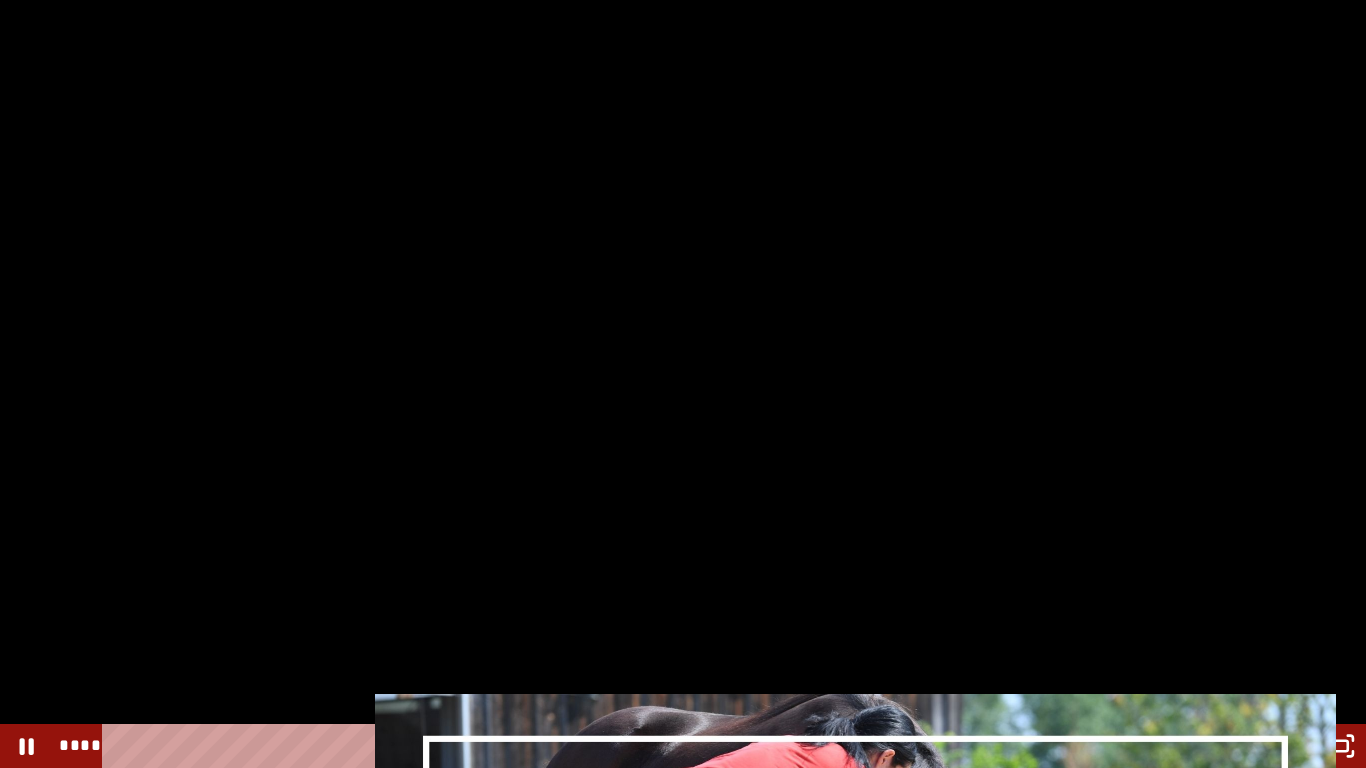 click at bounding box center (683, 384) 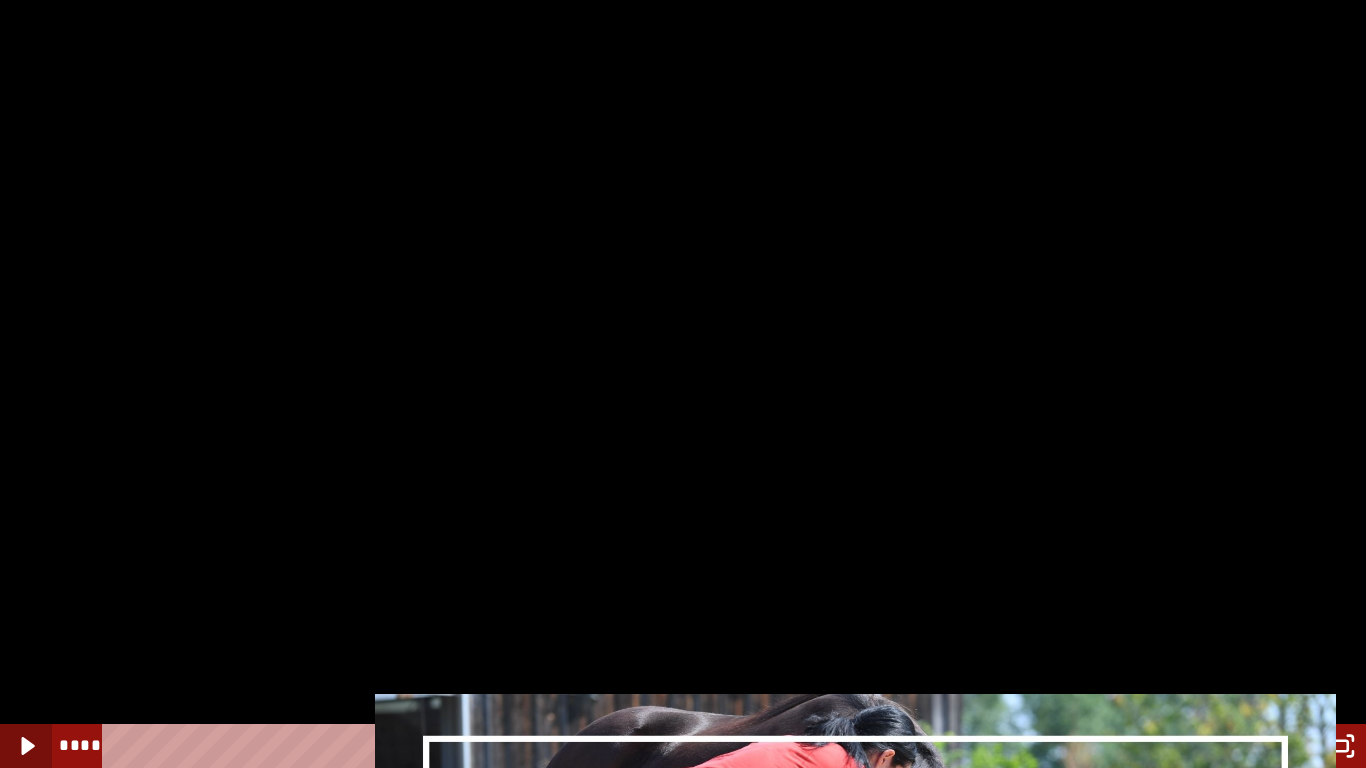 click 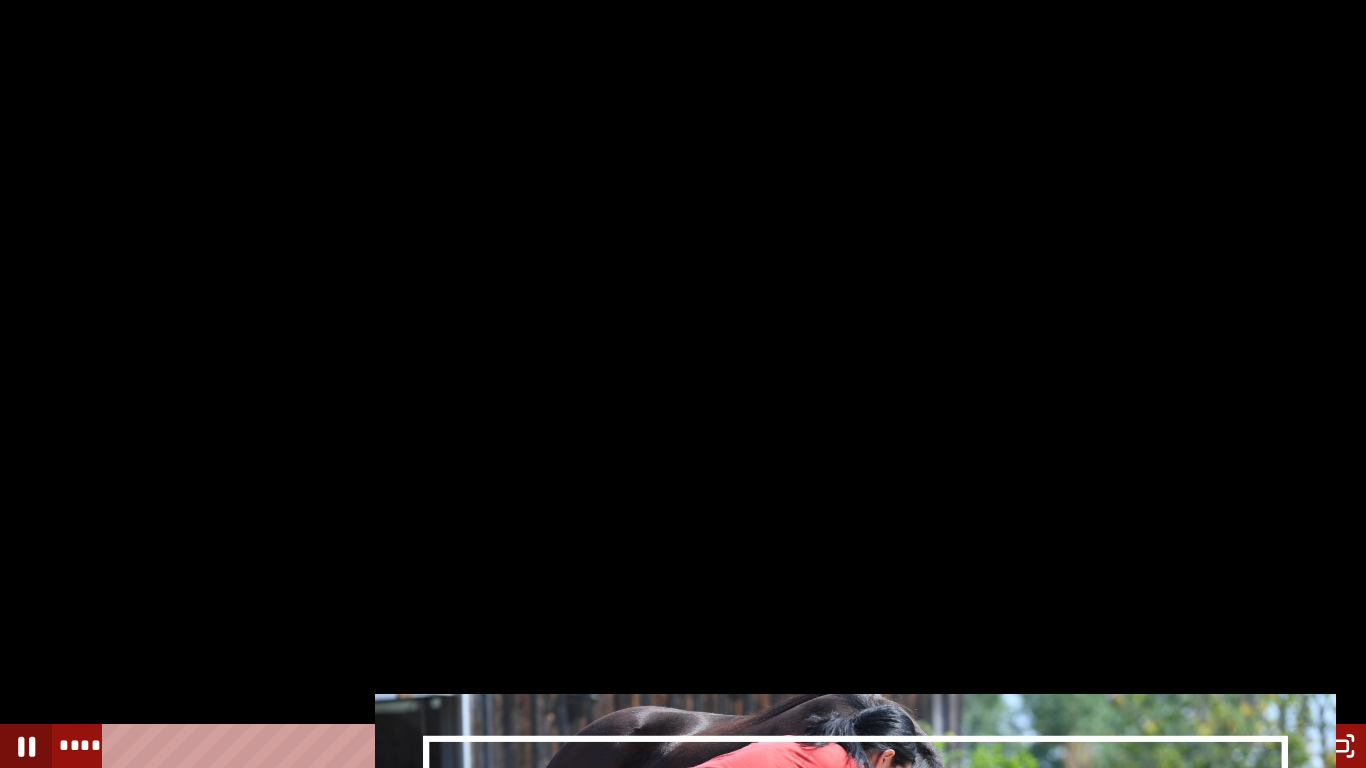 click 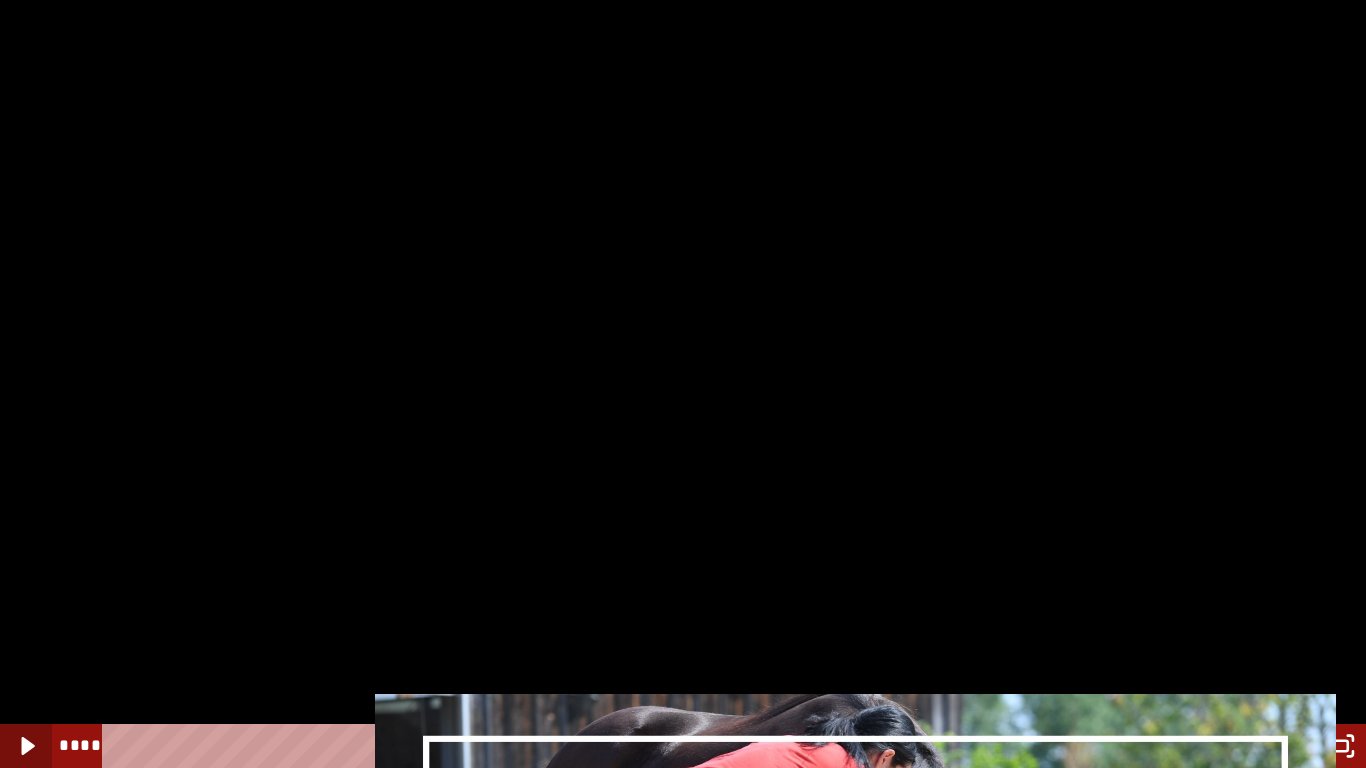 click 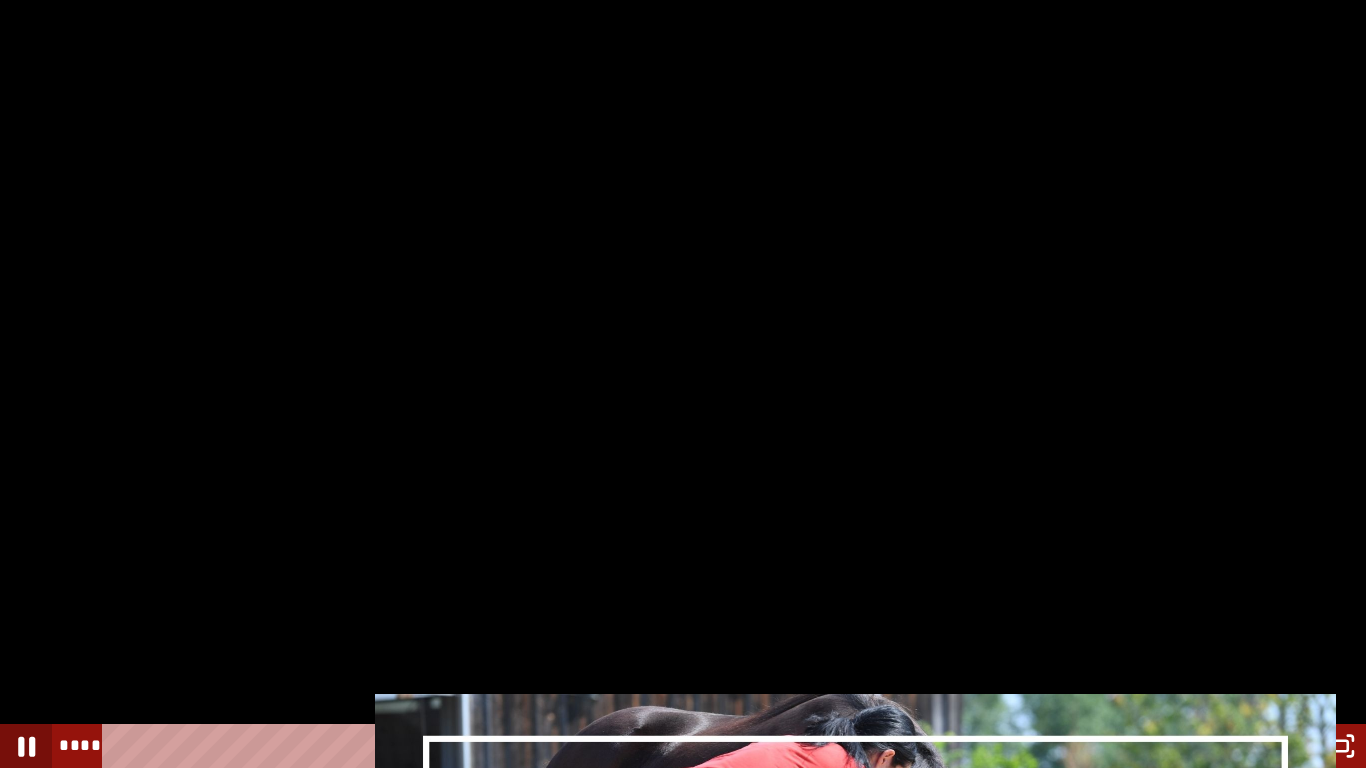 click 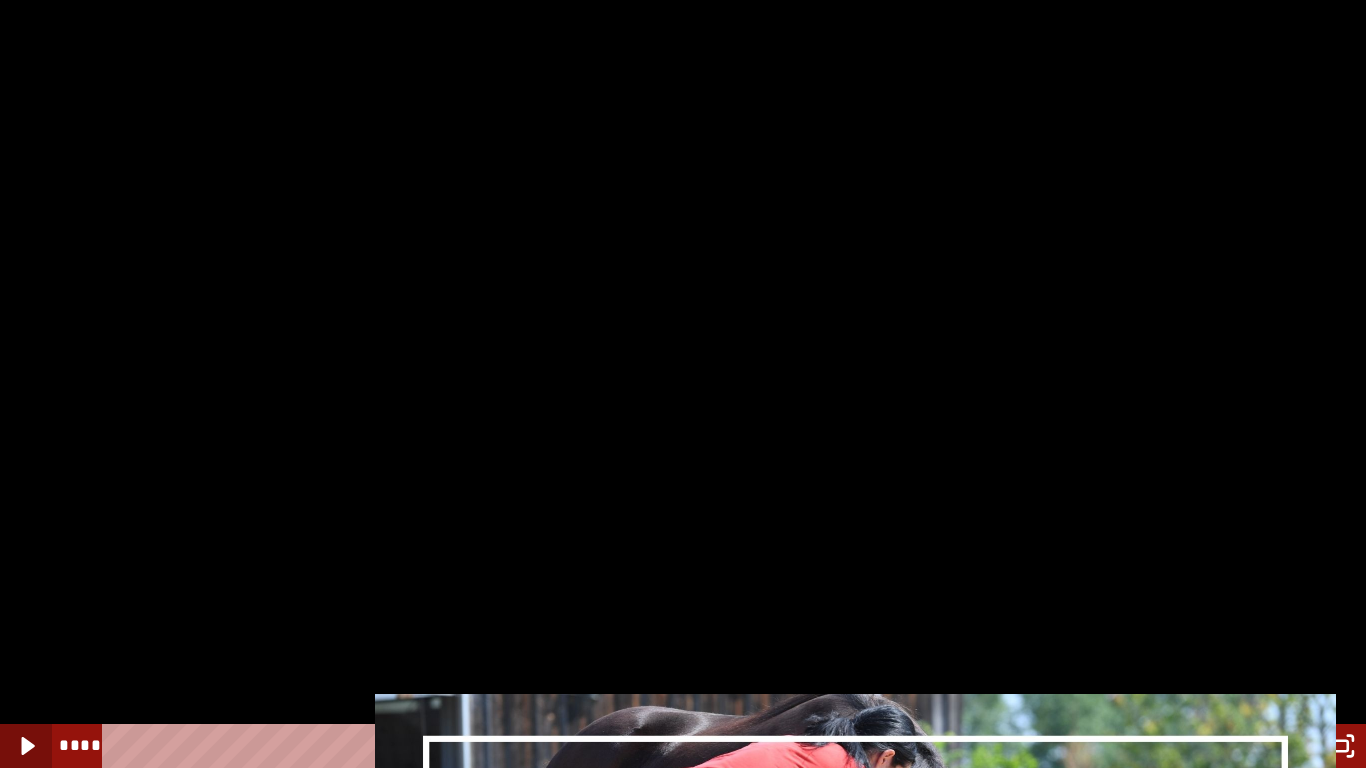 click 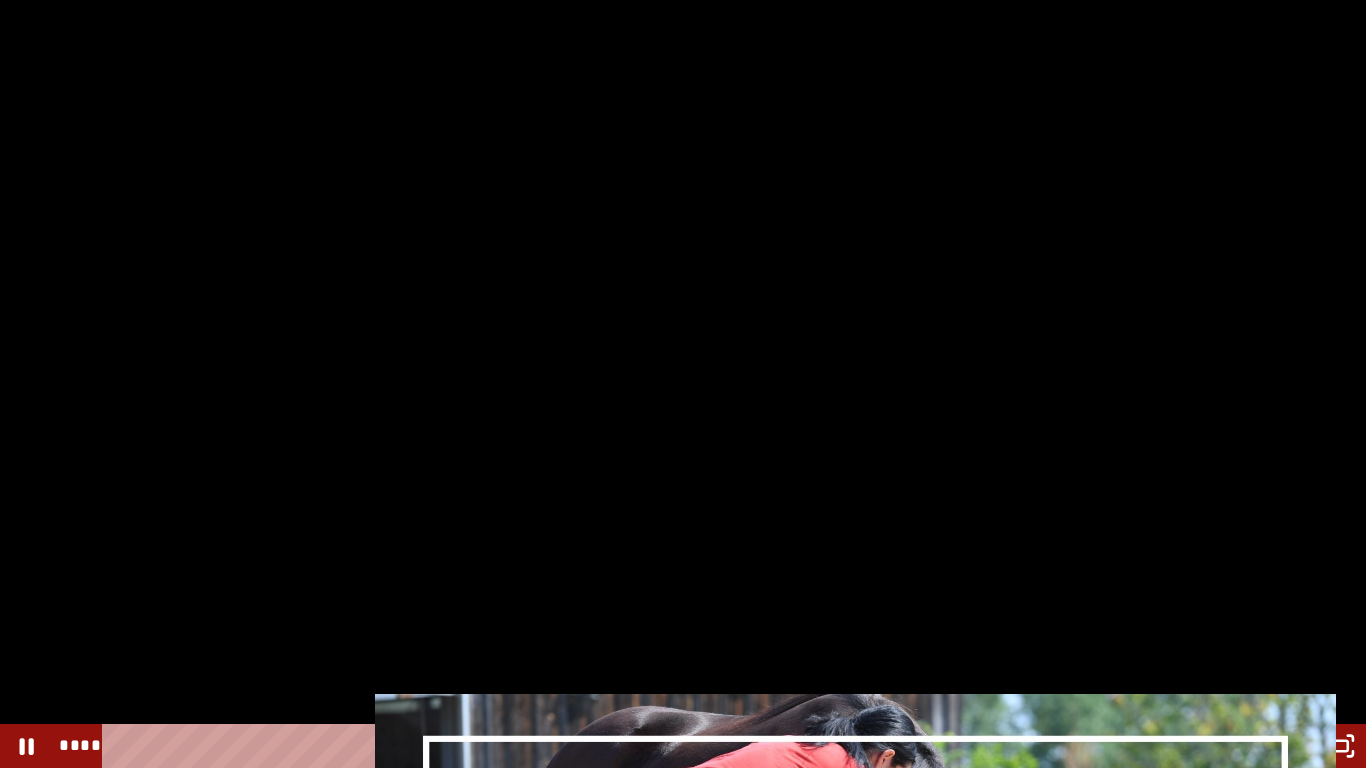 click at bounding box center [683, 384] 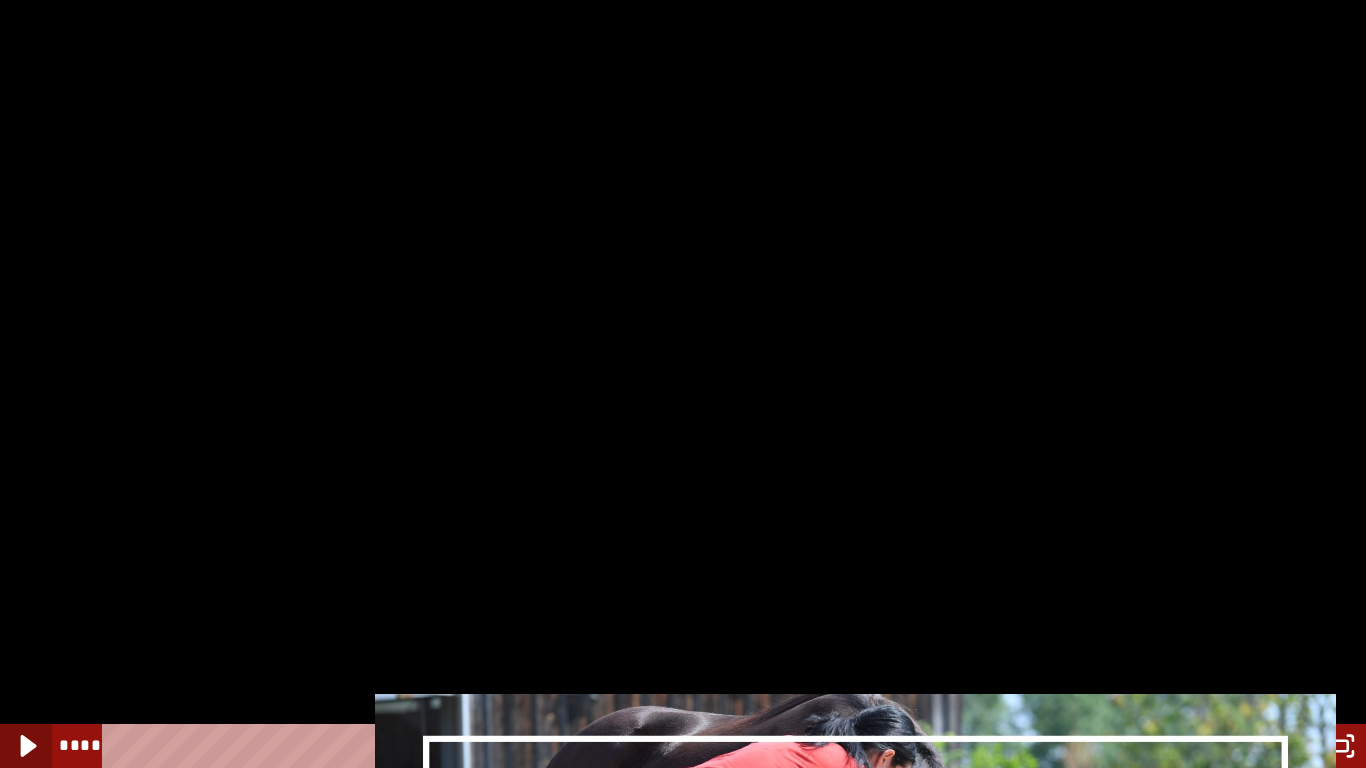 click 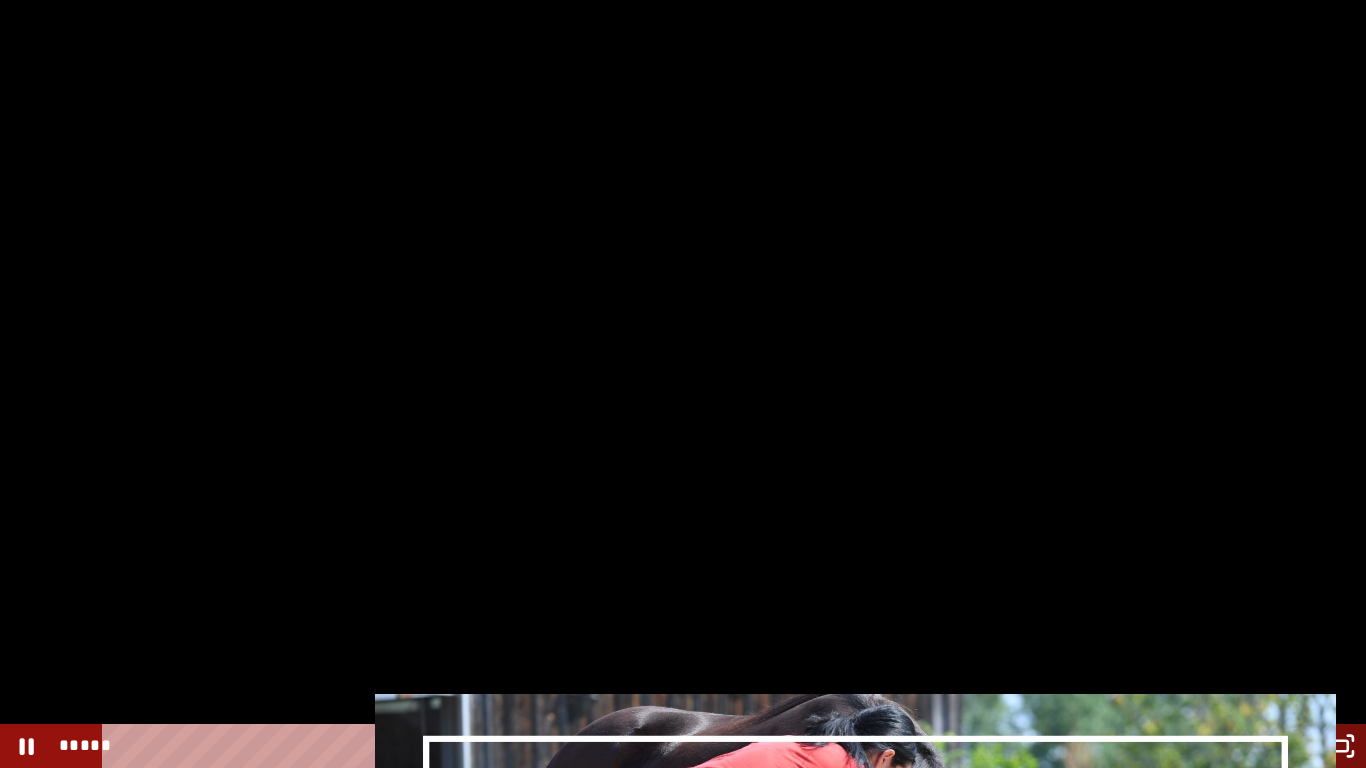 click 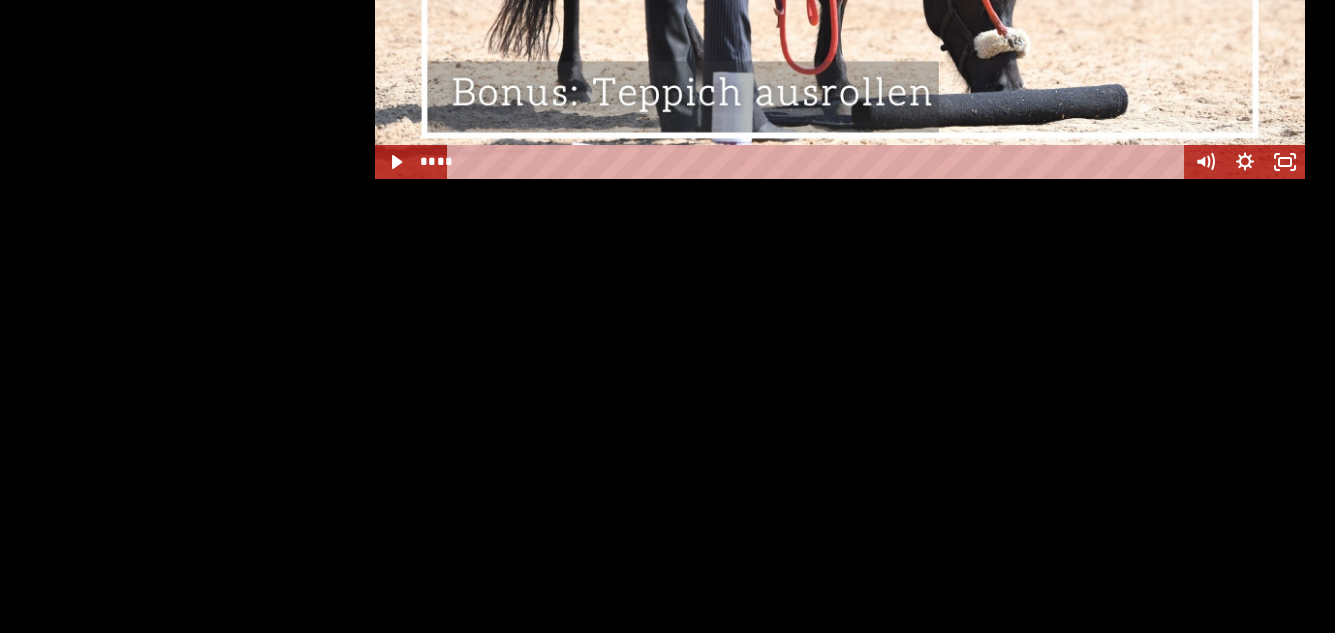 scroll, scrollTop: 4131, scrollLeft: 0, axis: vertical 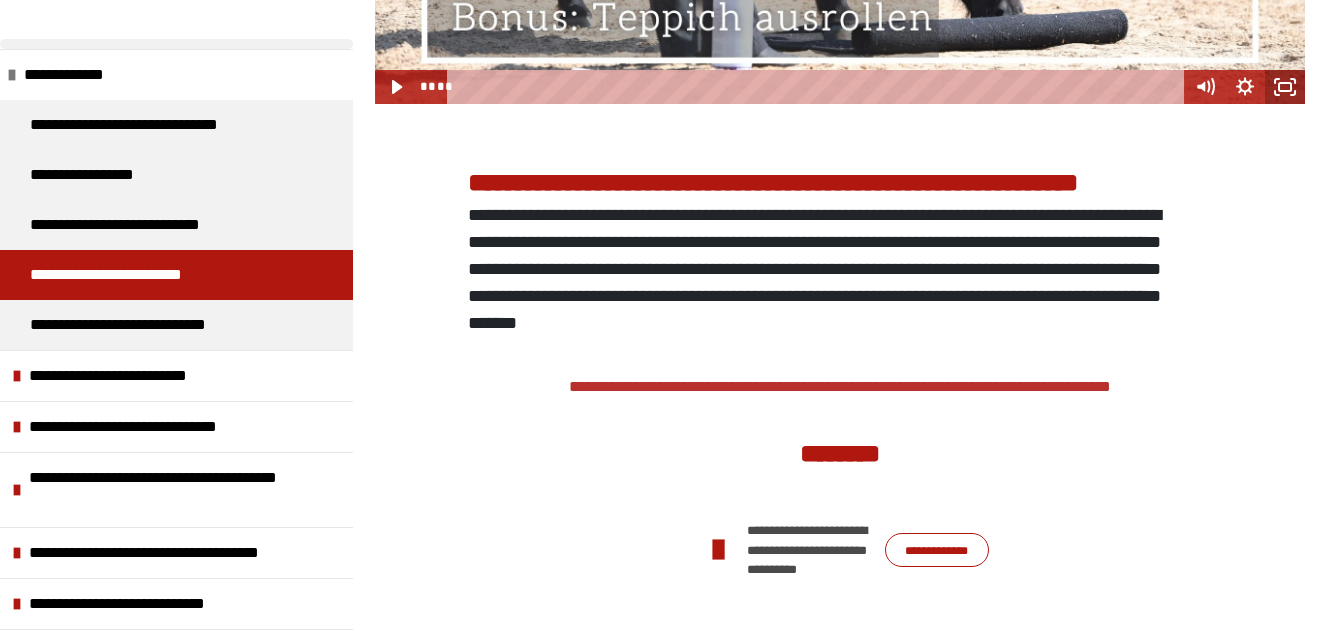 click 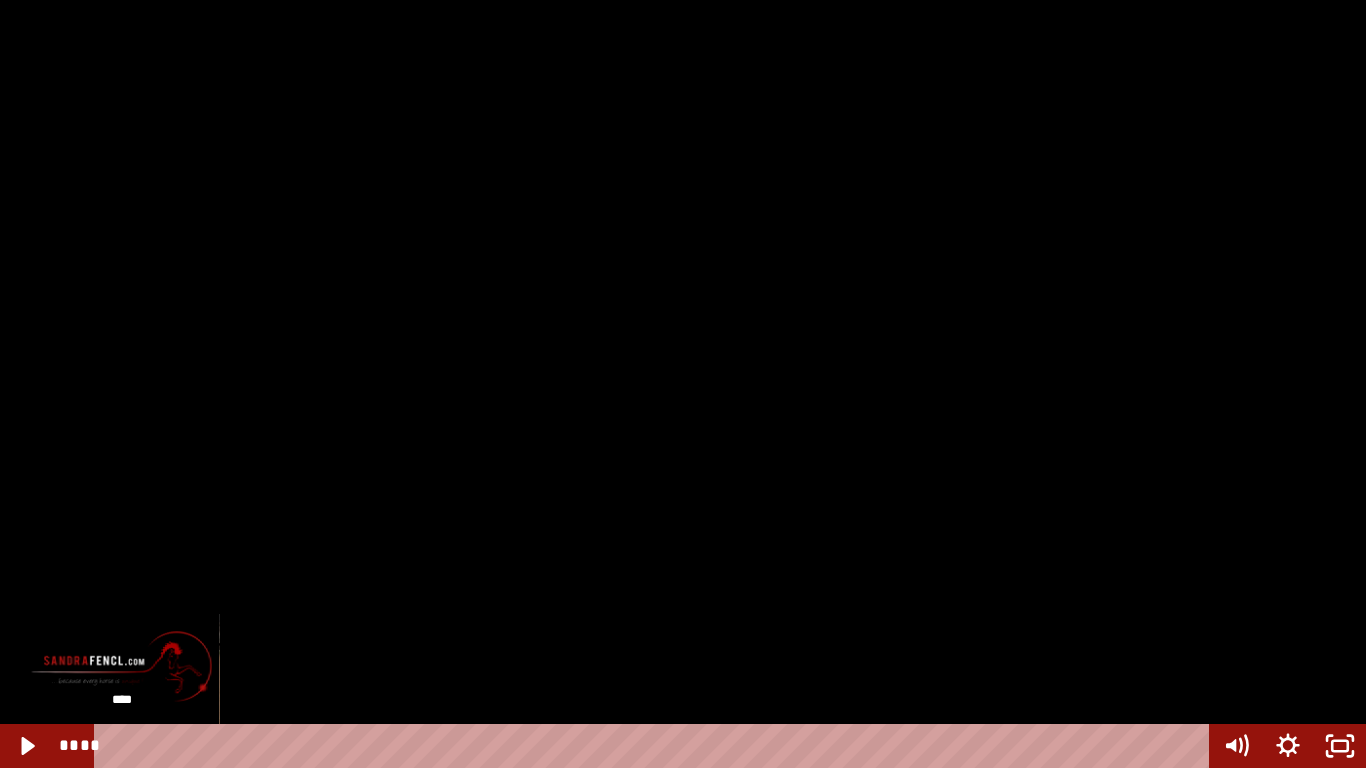 click at bounding box center [122, 746] 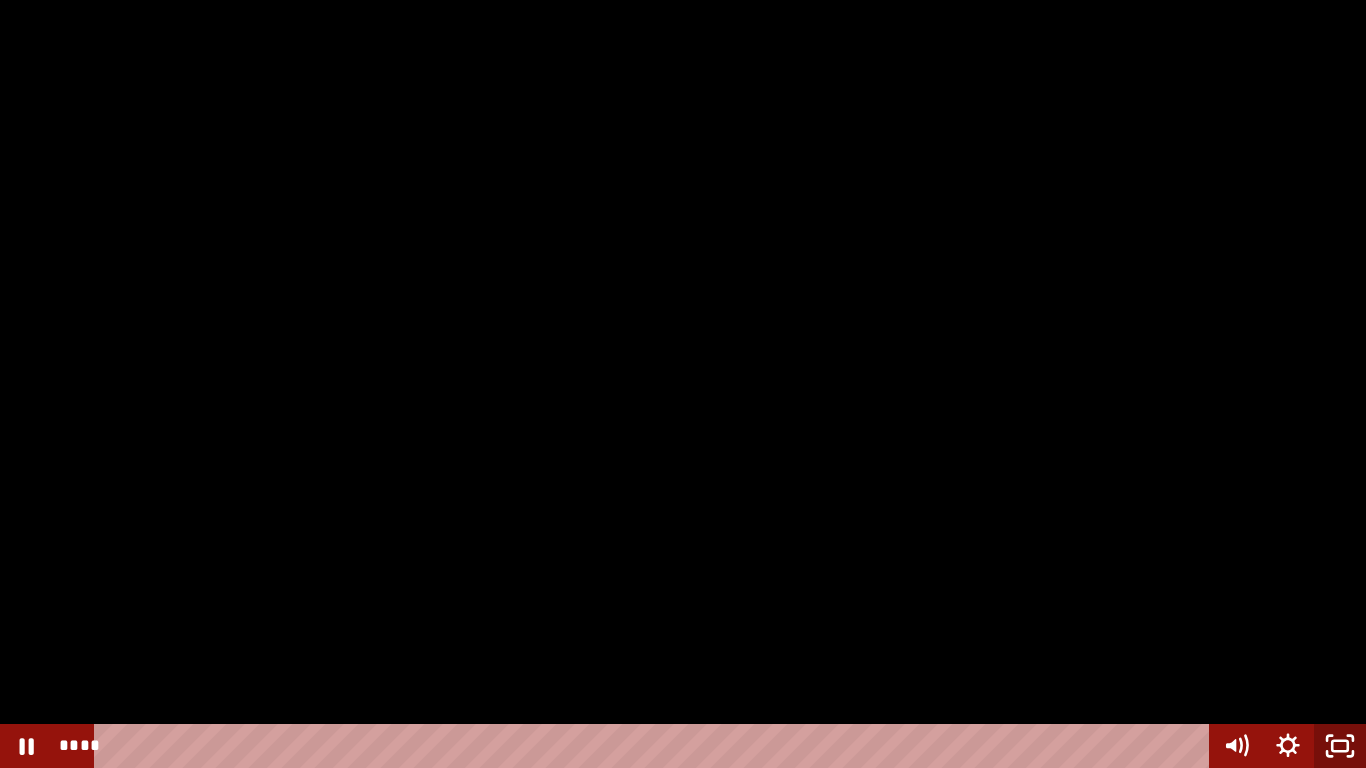 click 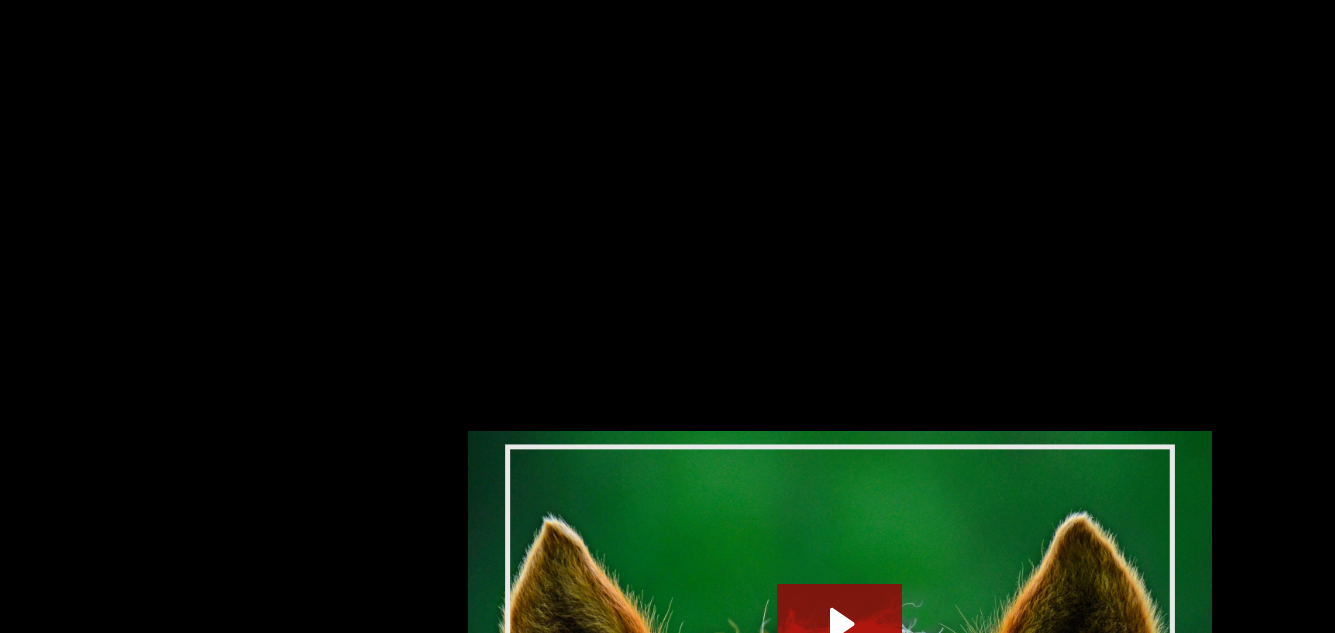 scroll, scrollTop: 4481, scrollLeft: 0, axis: vertical 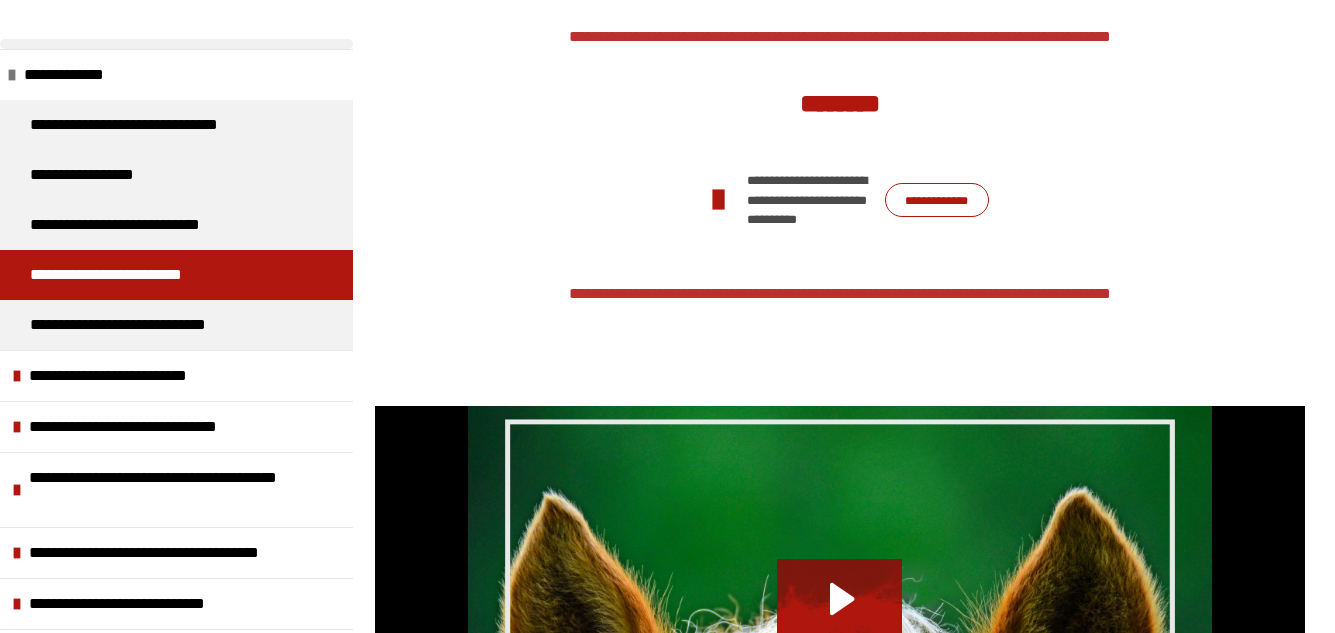 click on "**********" at bounding box center (937, 200) 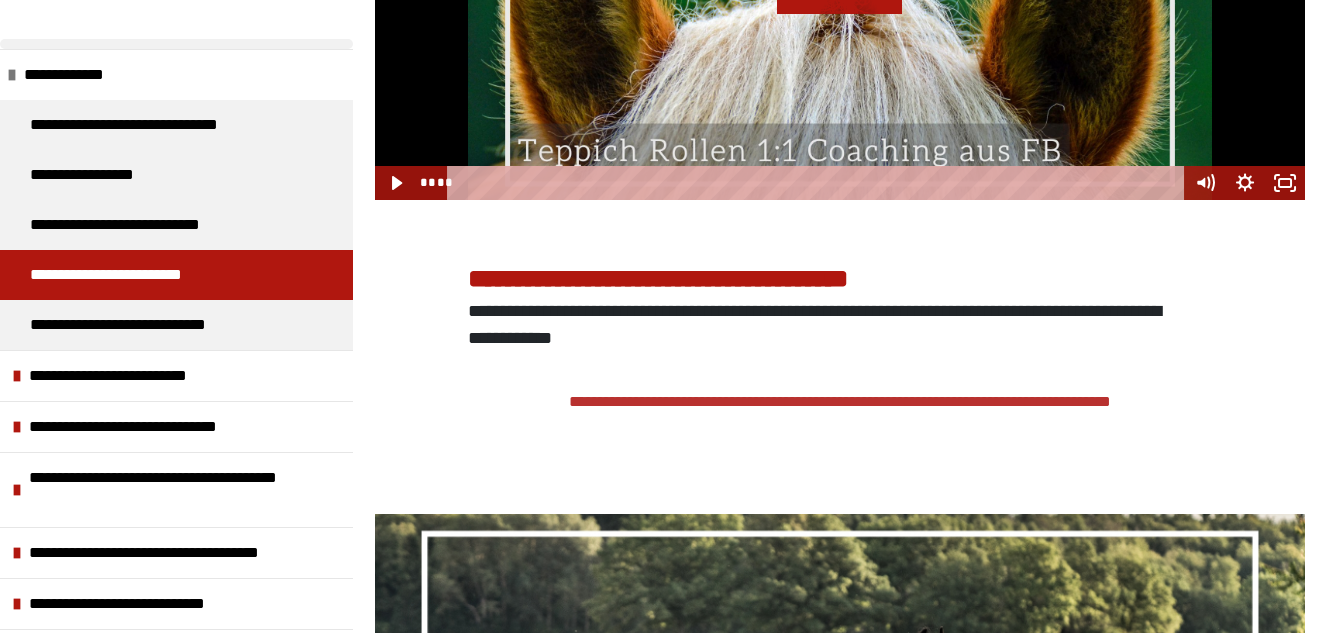 scroll, scrollTop: 5081, scrollLeft: 0, axis: vertical 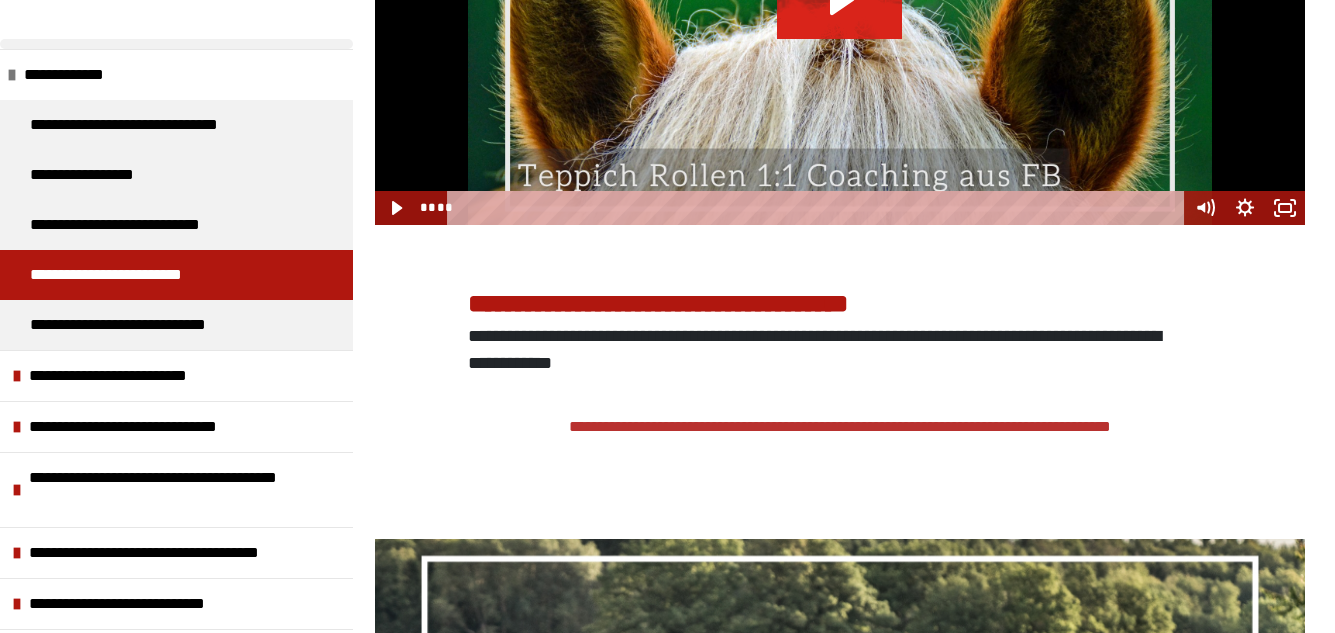 click 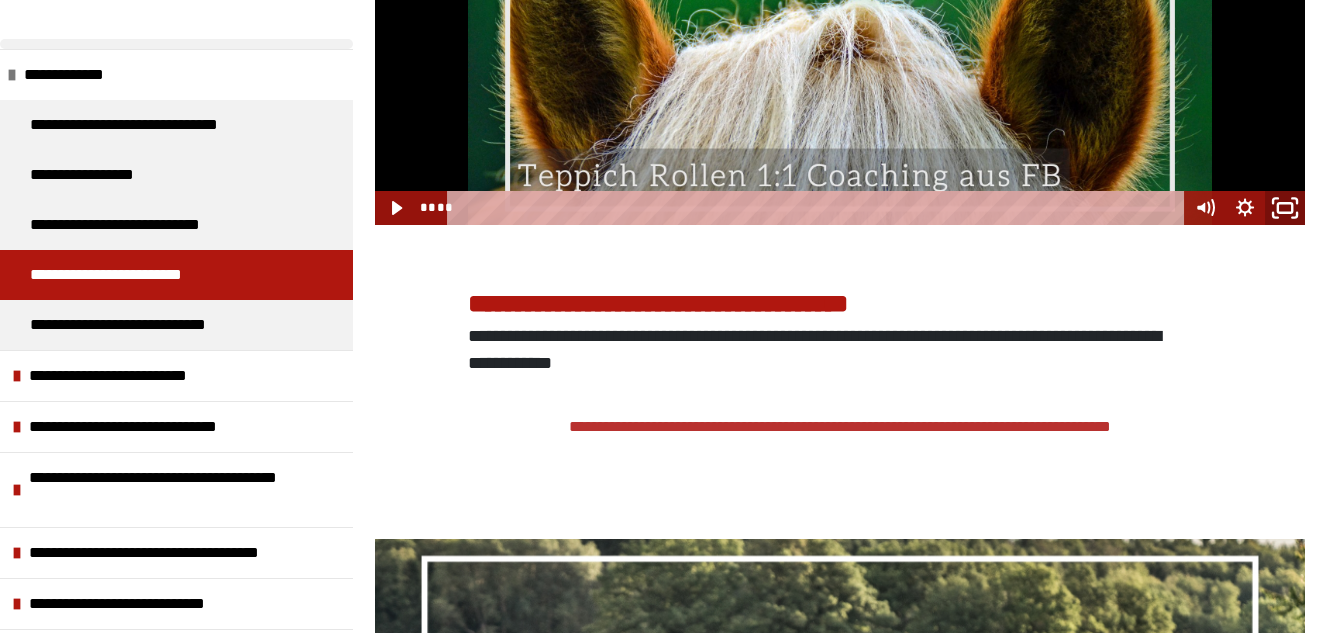 click 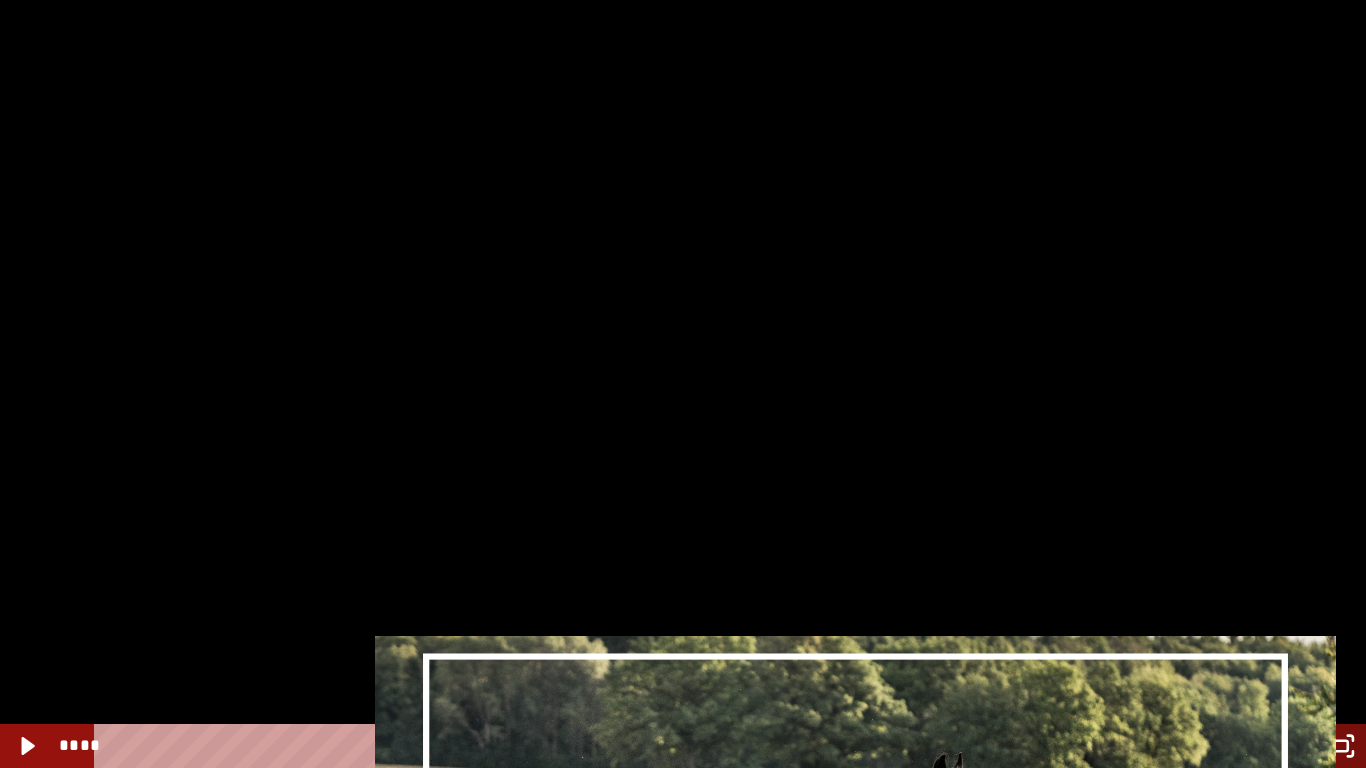 click 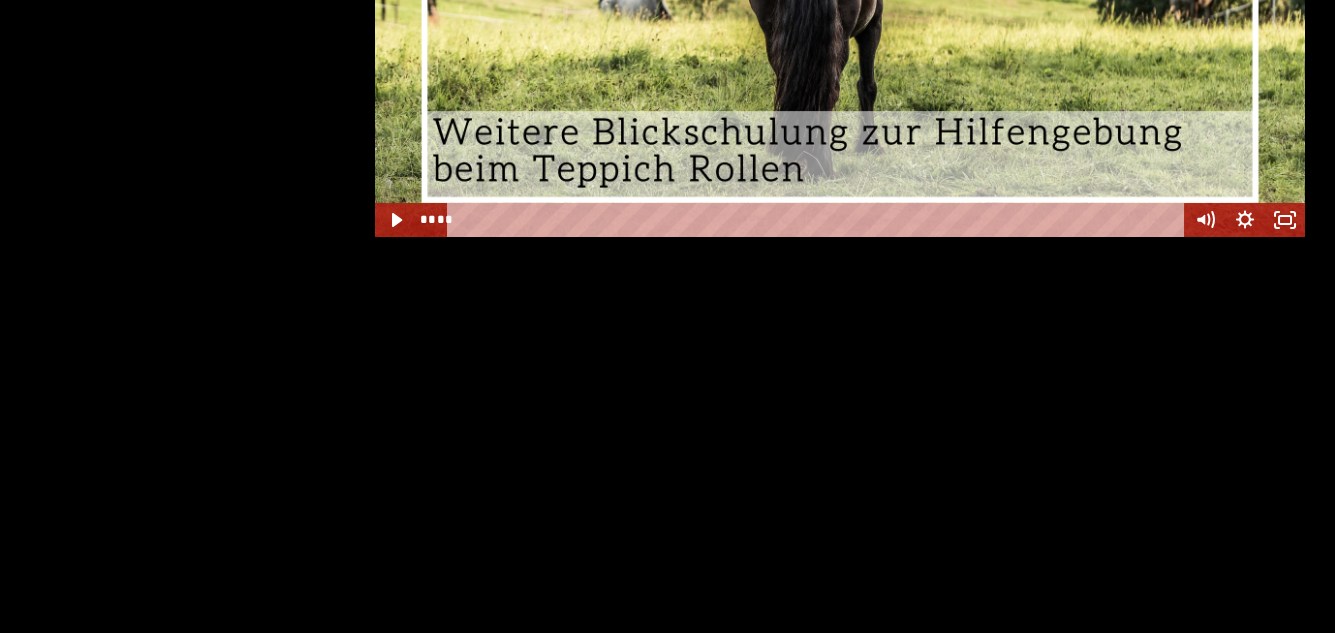 scroll, scrollTop: 5956, scrollLeft: 0, axis: vertical 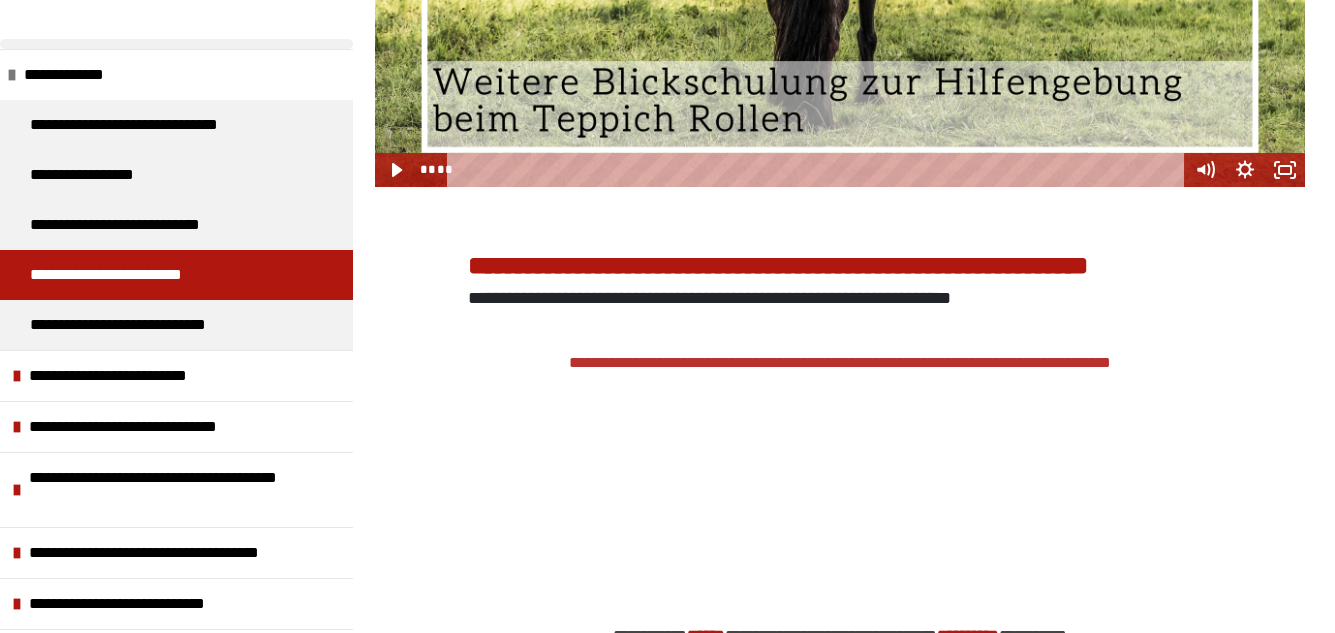 click 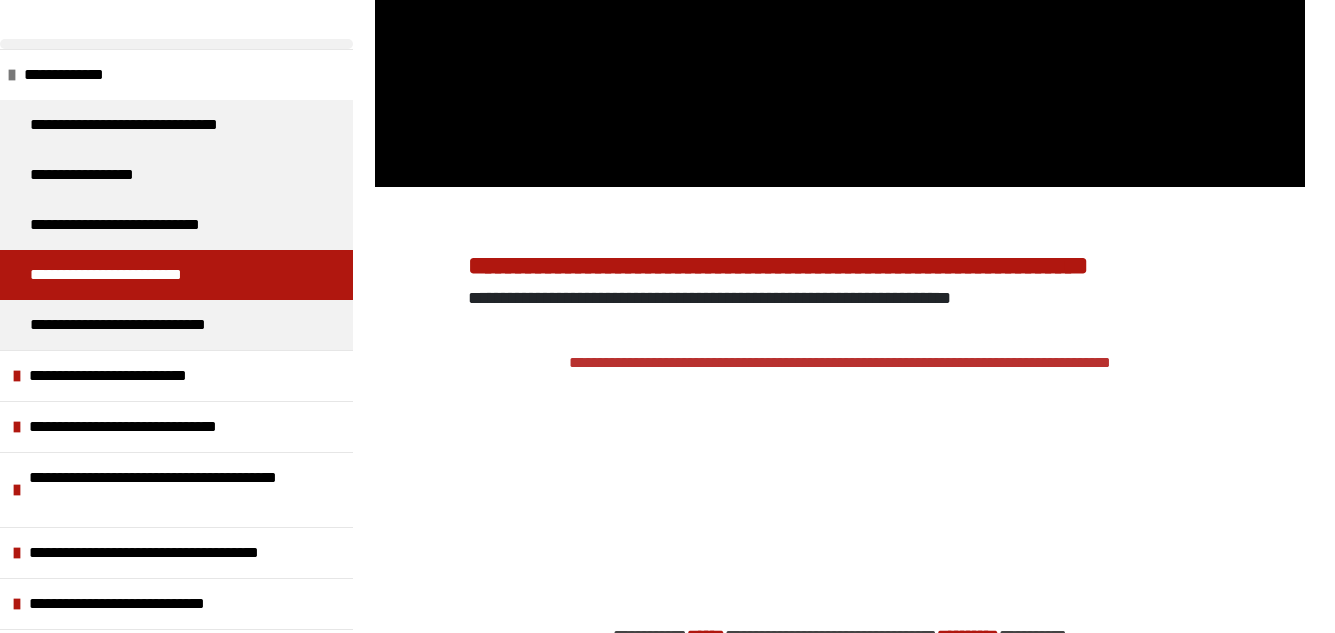 type 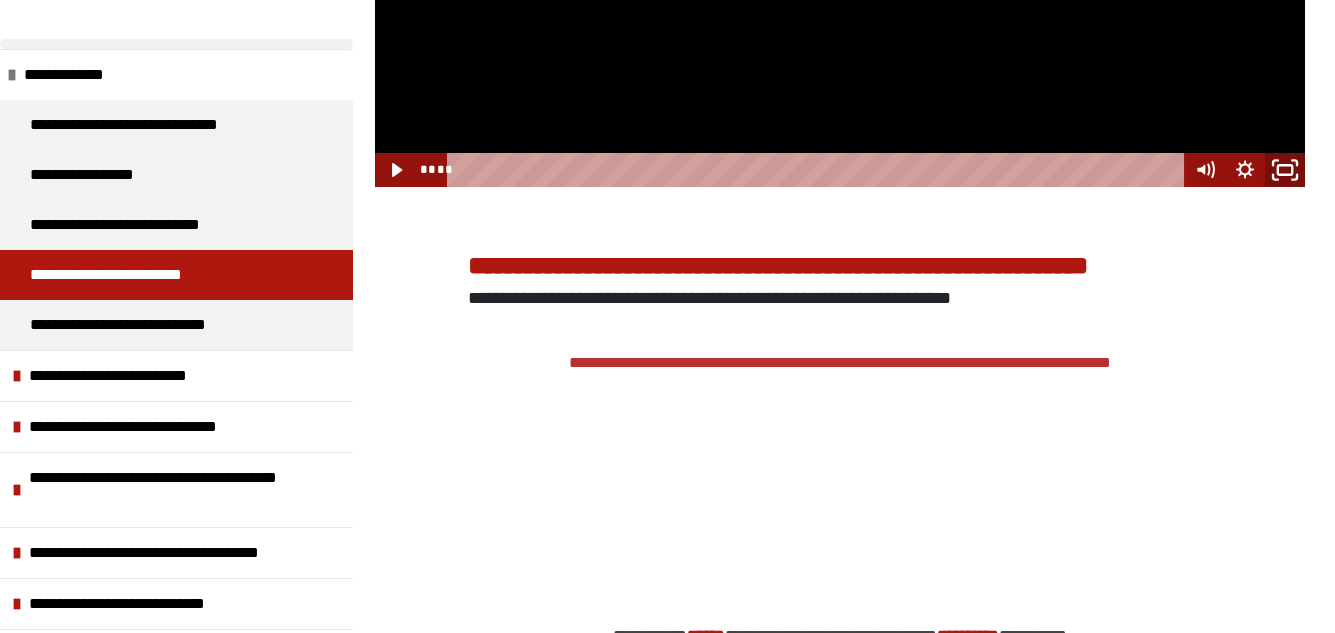 click 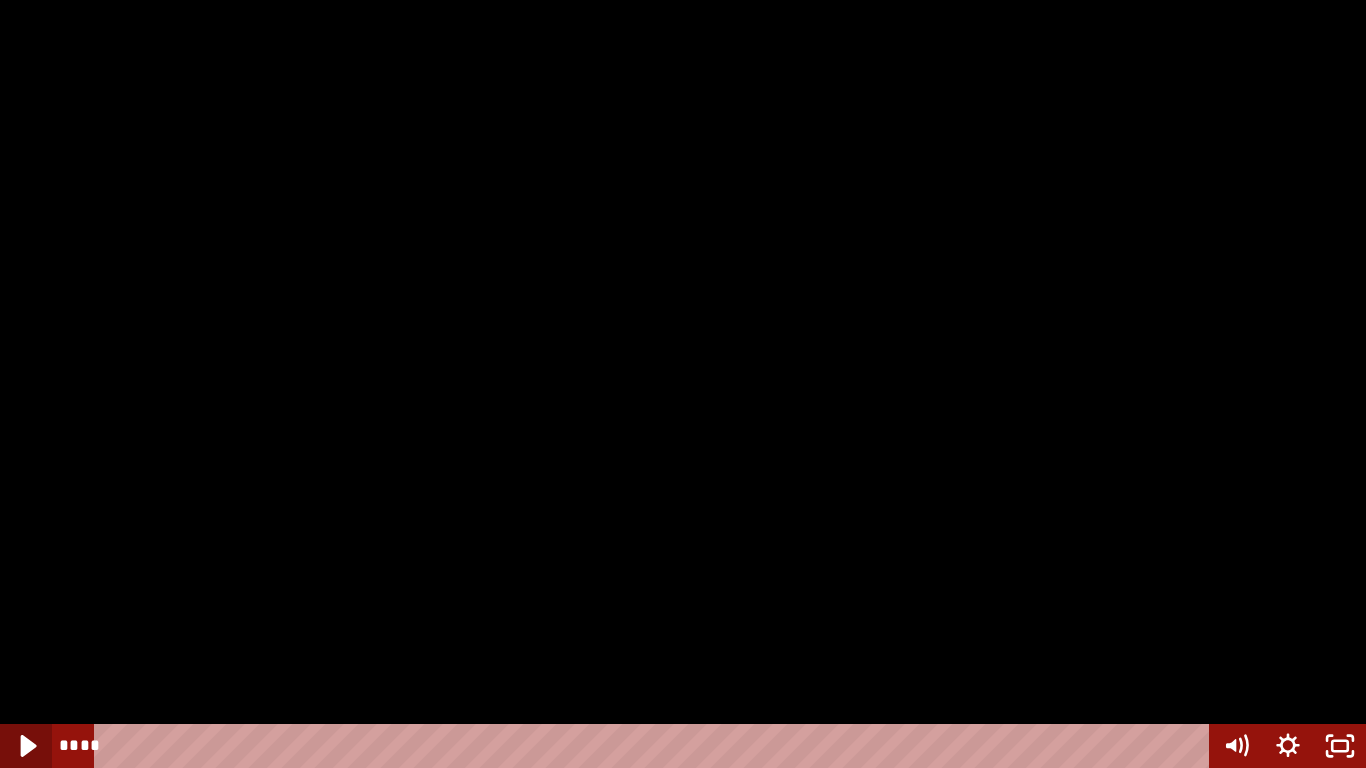click 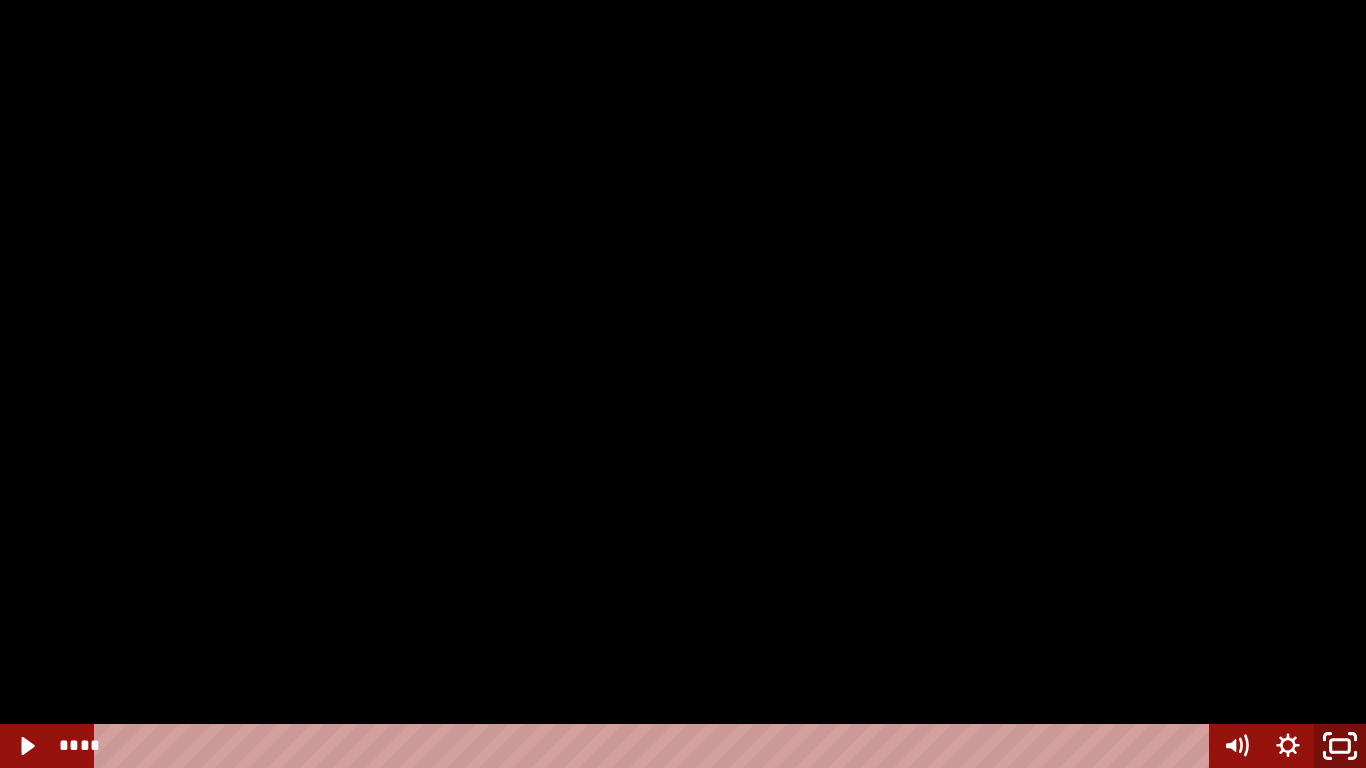 click 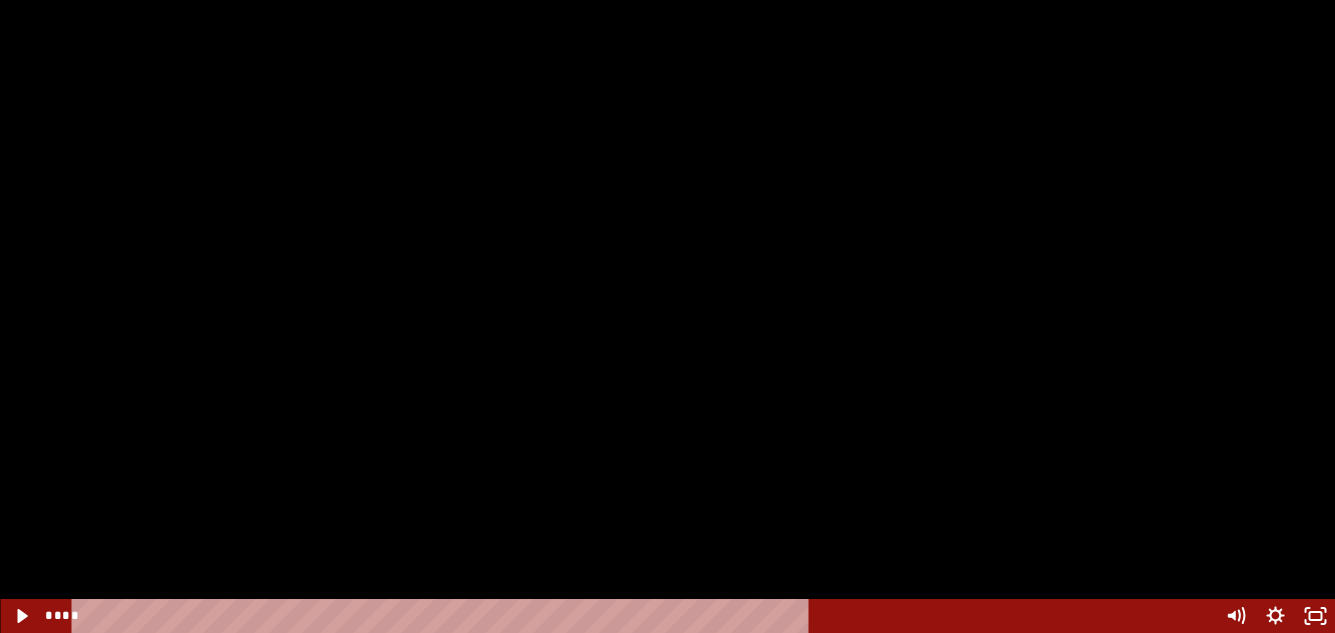 scroll, scrollTop: 6381, scrollLeft: 0, axis: vertical 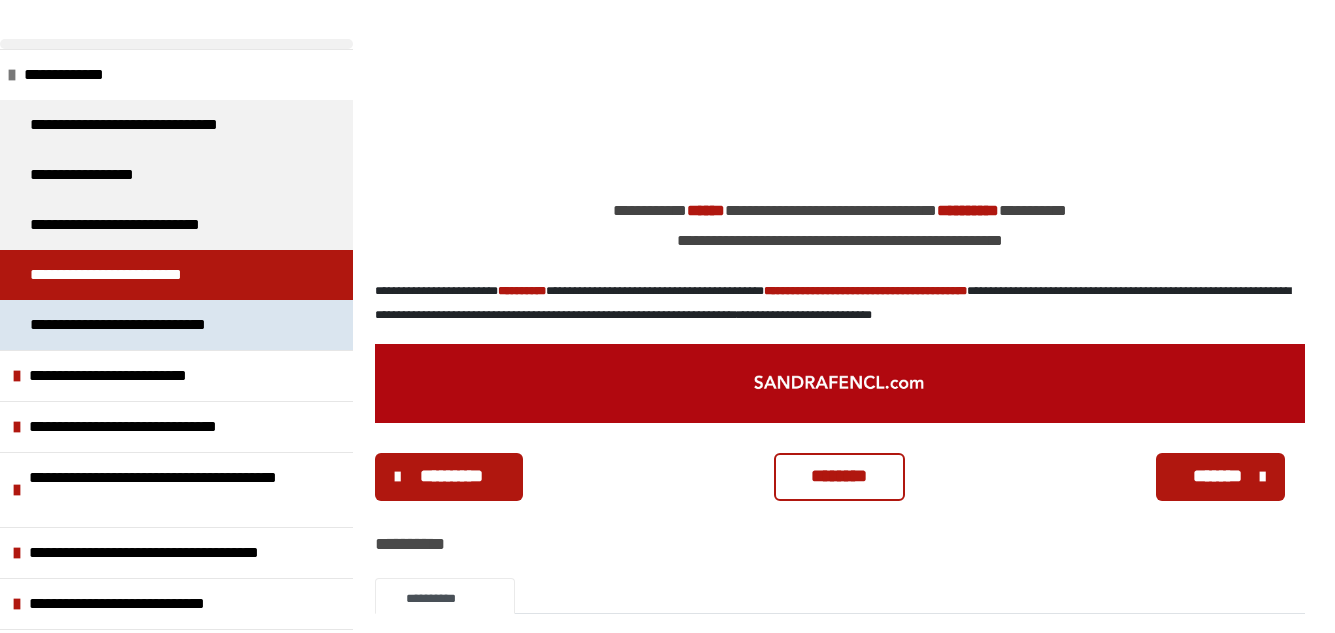 click on "**********" at bounding box center (133, 325) 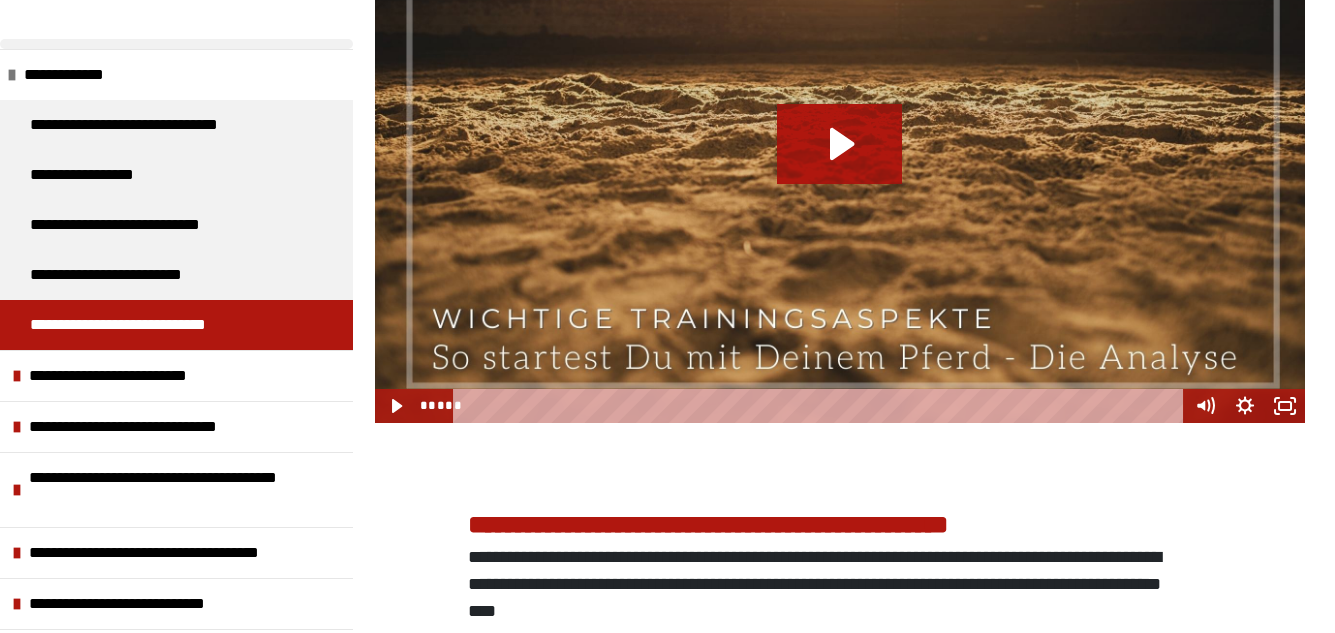 scroll, scrollTop: 914, scrollLeft: 0, axis: vertical 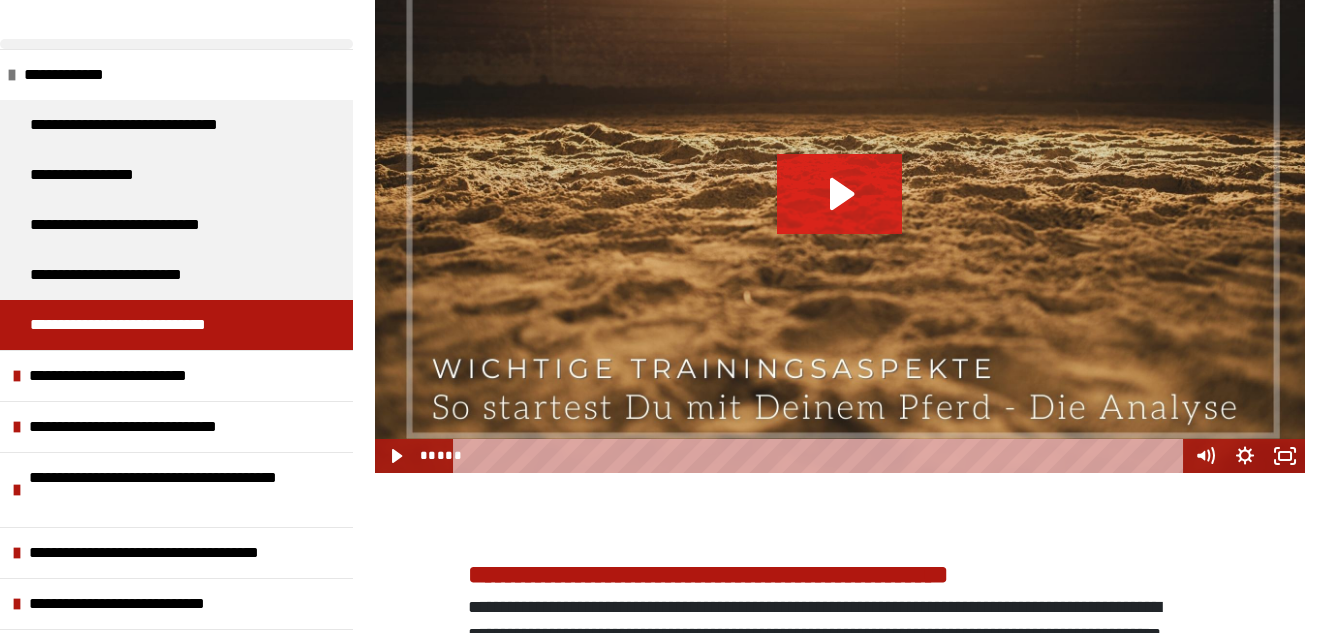 click 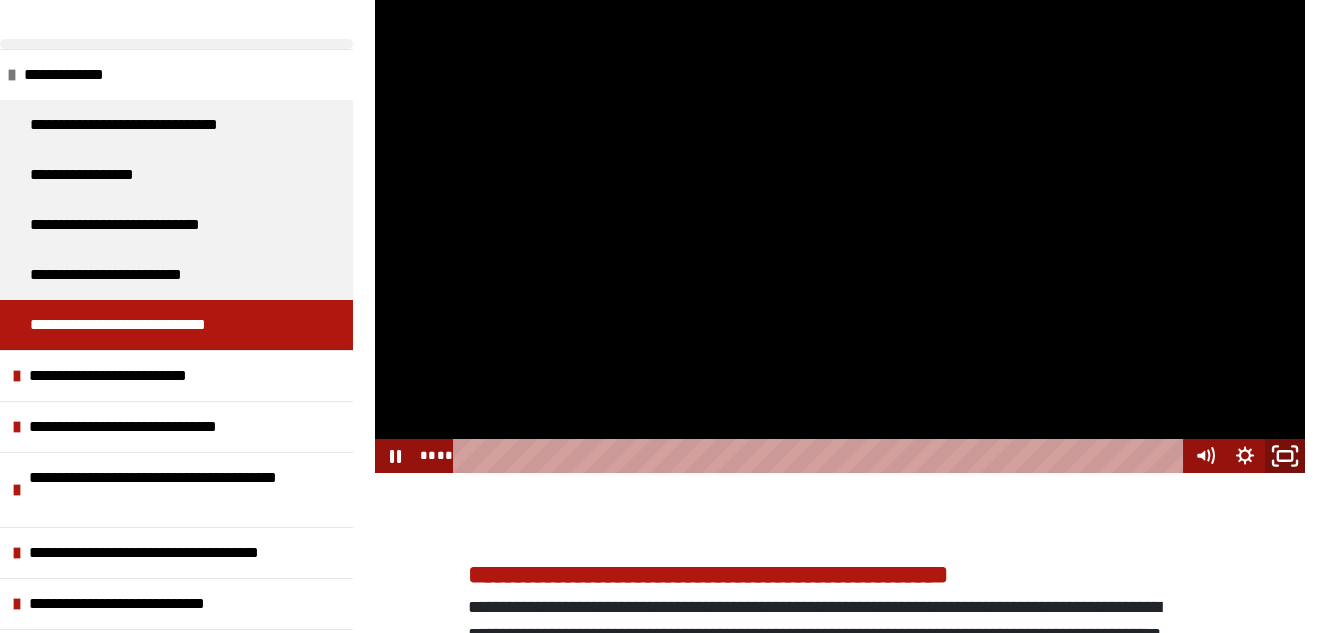 click 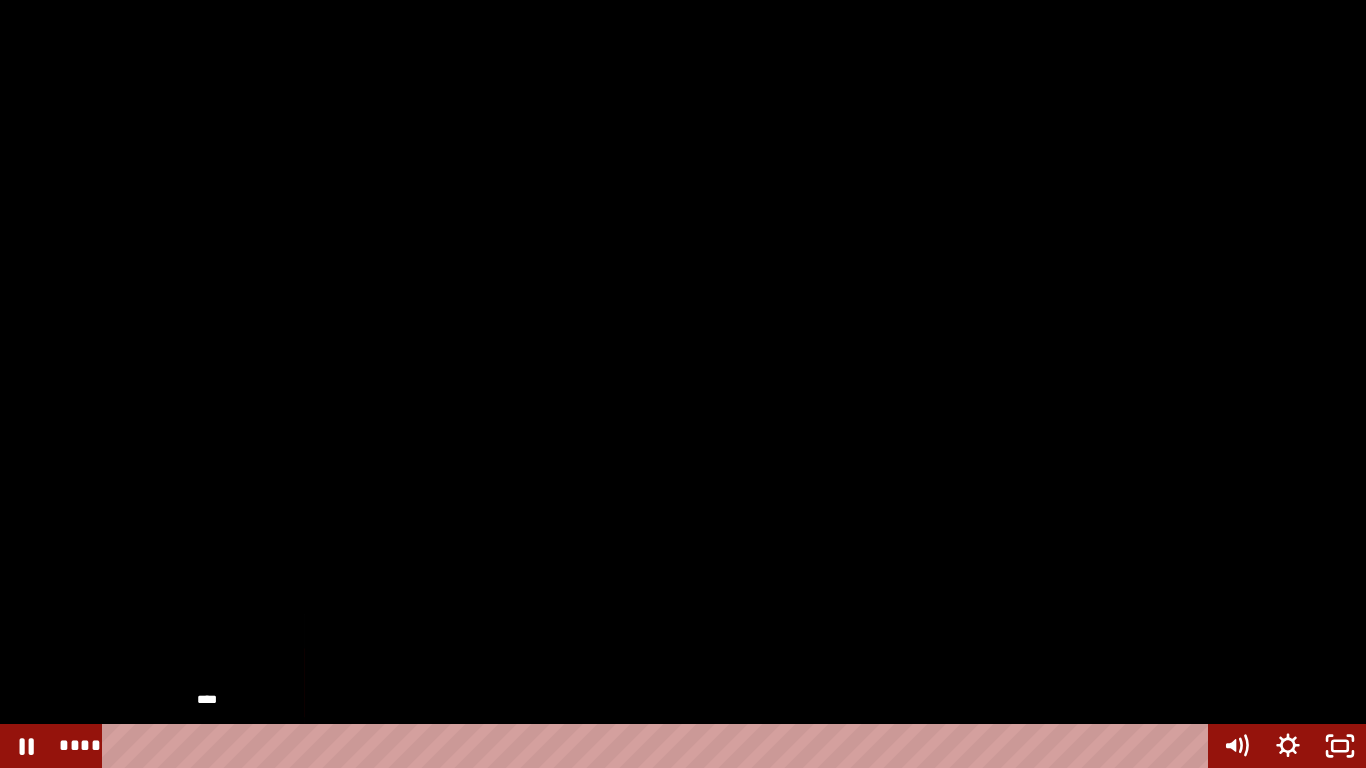 drag, startPoint x: 128, startPoint y: 742, endPoint x: 207, endPoint y: 744, distance: 79.025314 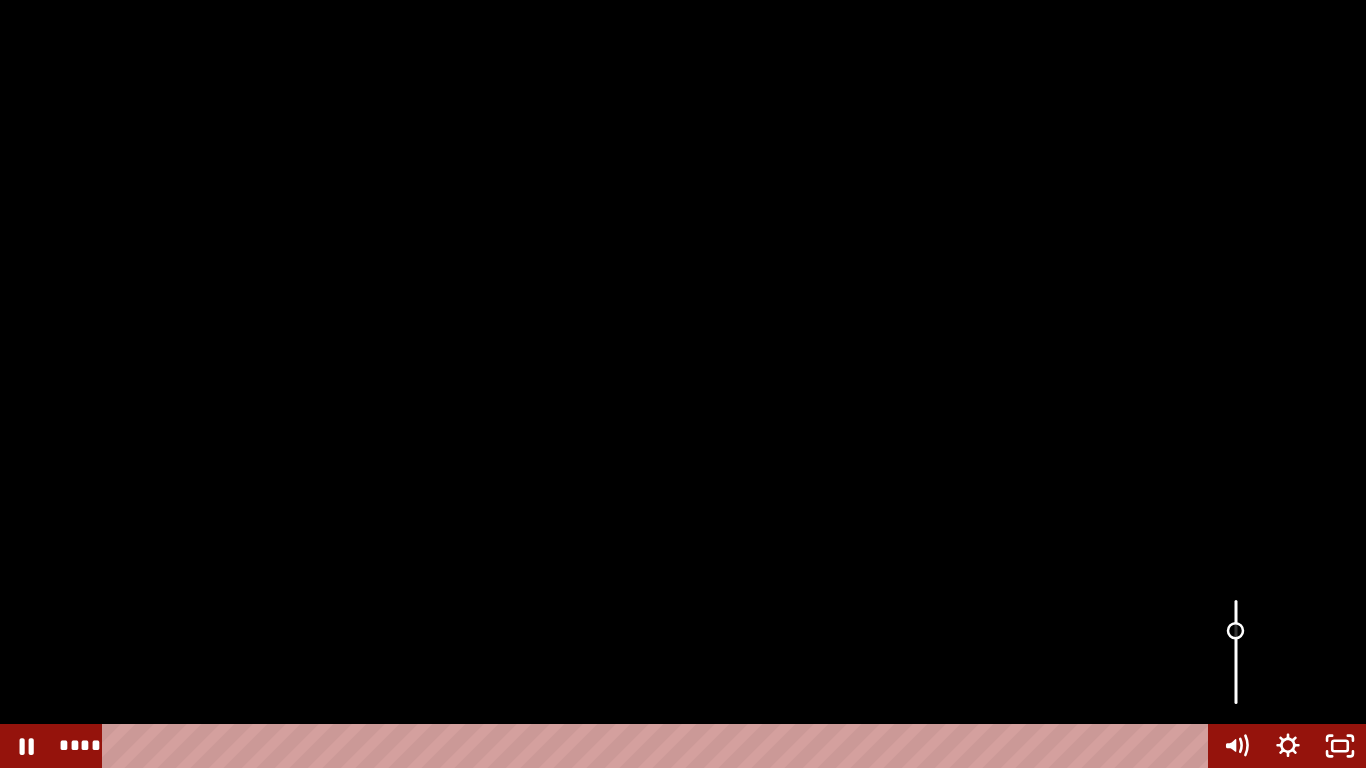 drag, startPoint x: 1236, startPoint y: 611, endPoint x: 1238, endPoint y: 631, distance: 20.09975 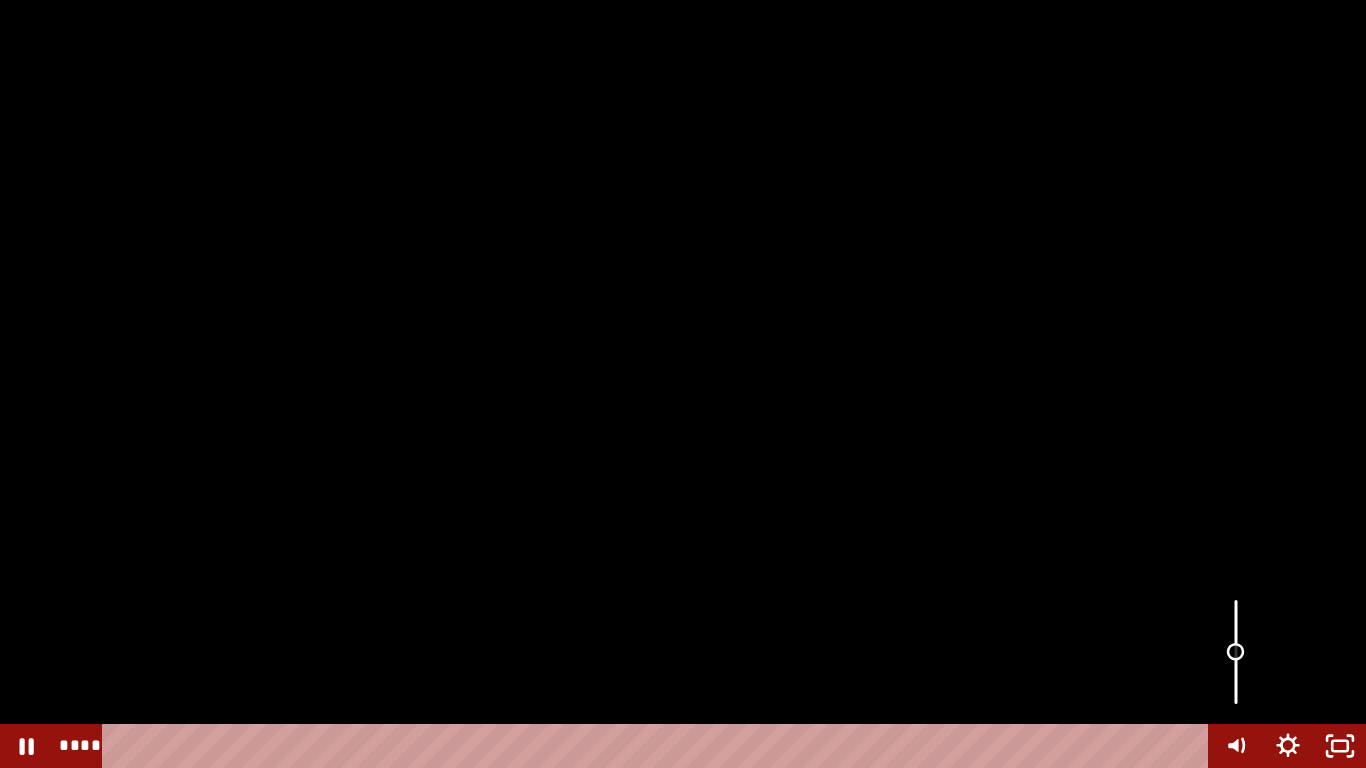 drag, startPoint x: 1236, startPoint y: 636, endPoint x: 1238, endPoint y: 652, distance: 16.124516 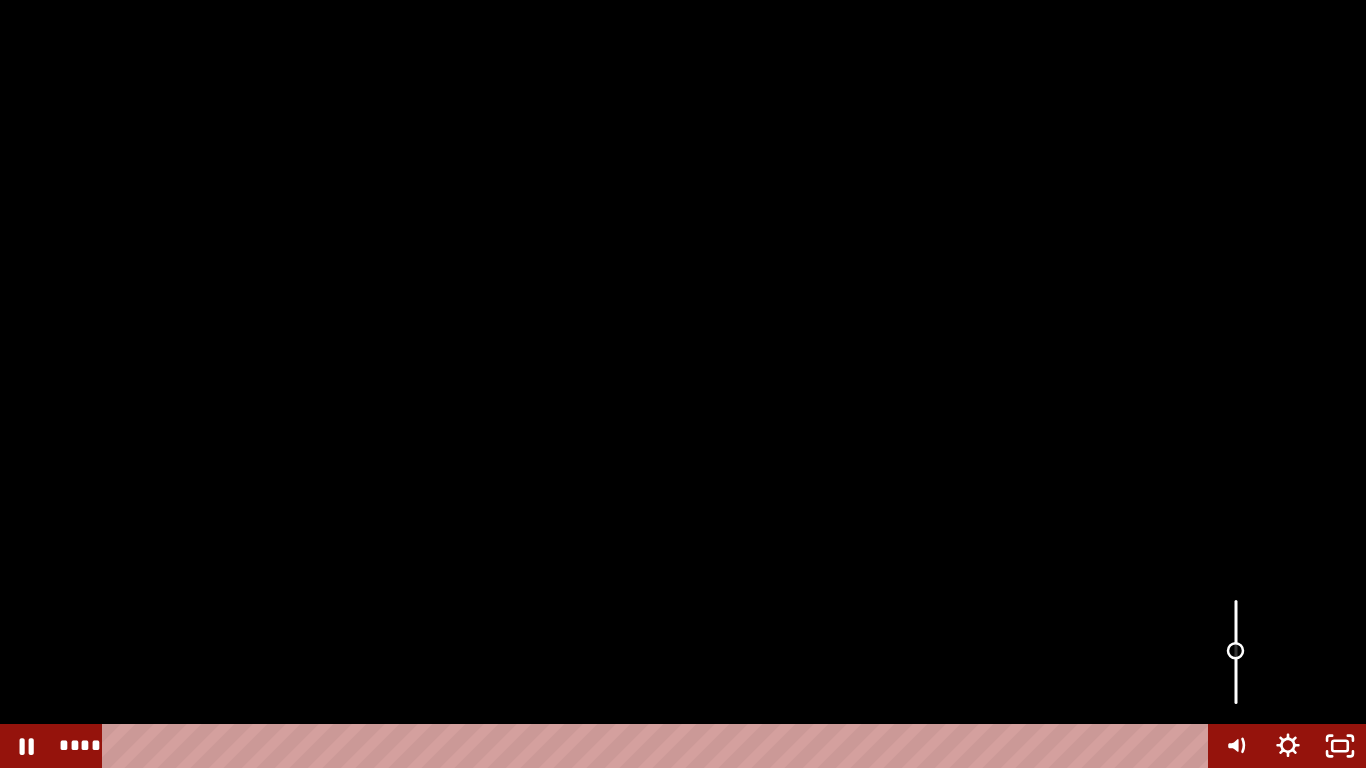 click at bounding box center [1236, 651] 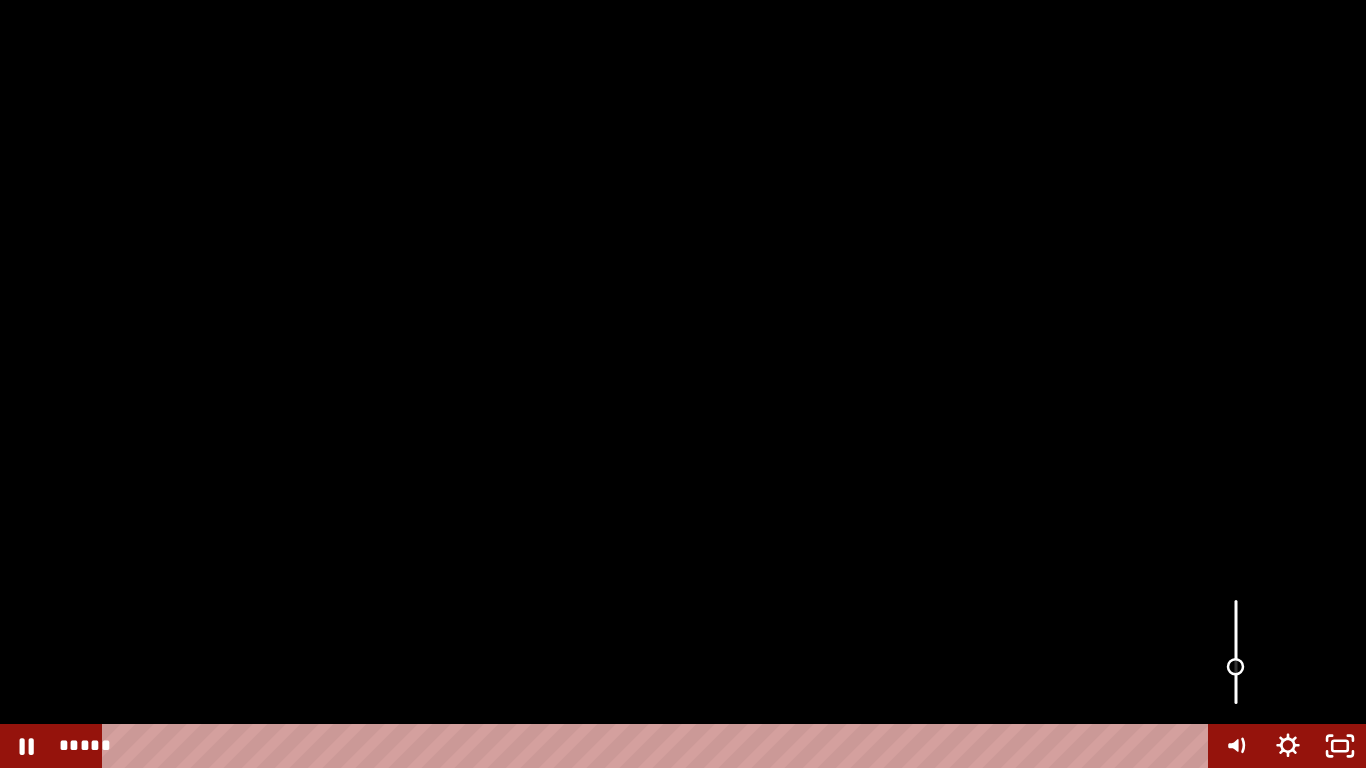 drag, startPoint x: 1238, startPoint y: 644, endPoint x: 1241, endPoint y: 667, distance: 23.194826 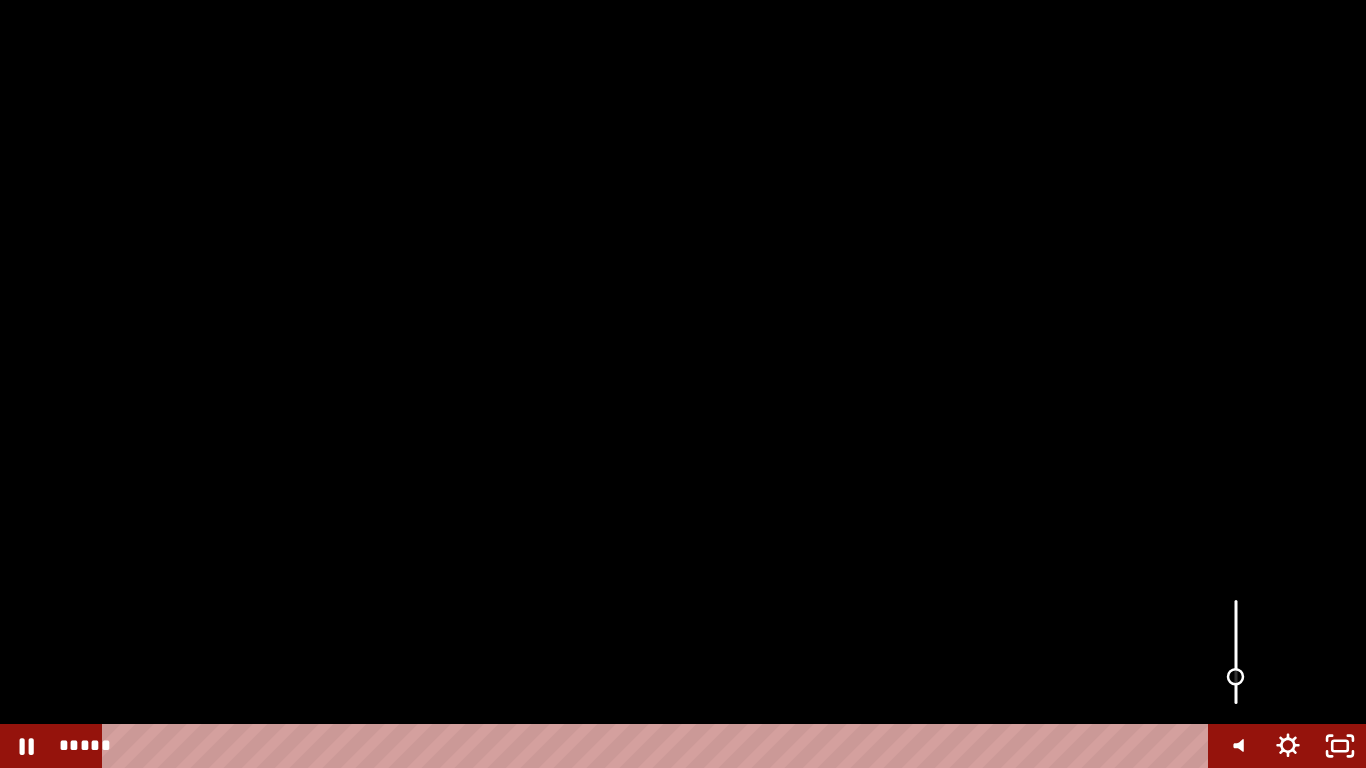 drag, startPoint x: 1241, startPoint y: 667, endPoint x: 1246, endPoint y: 677, distance: 11.18034 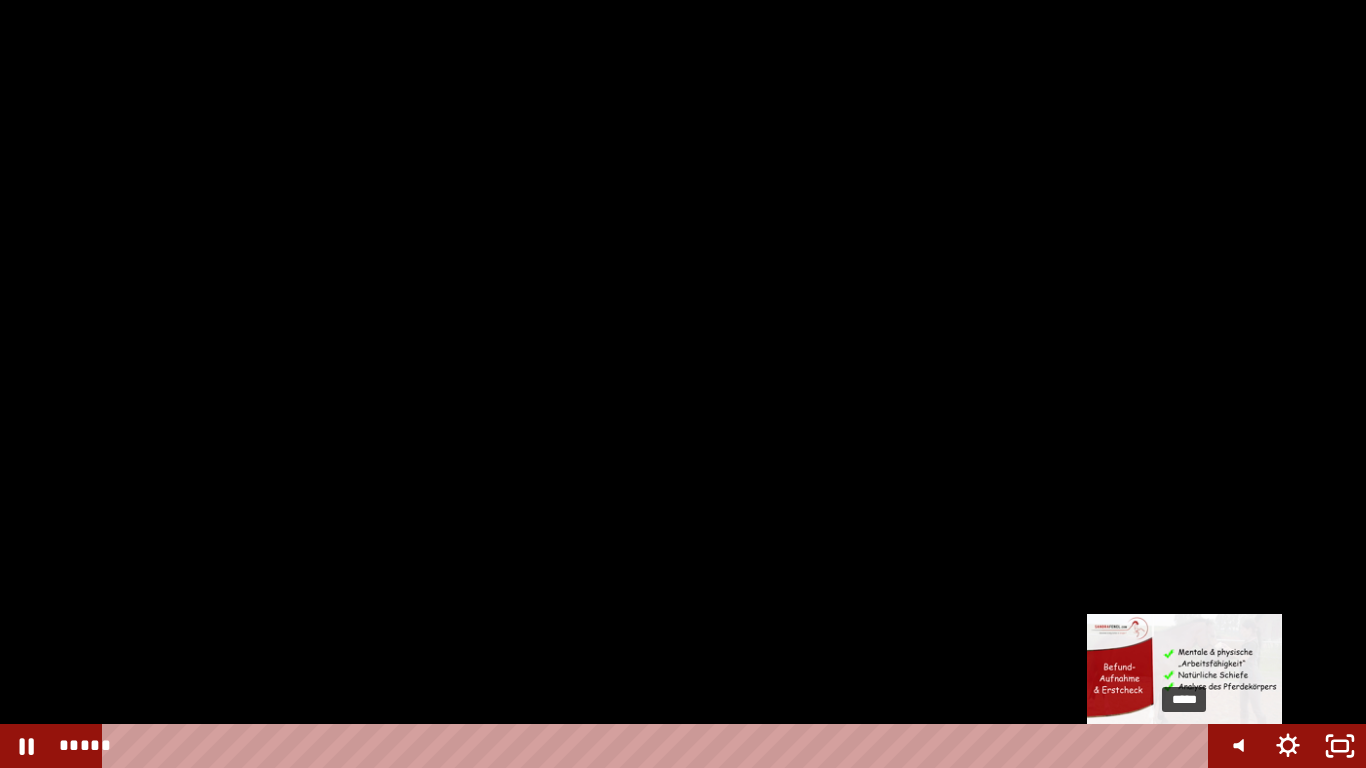 click at bounding box center [1184, 746] 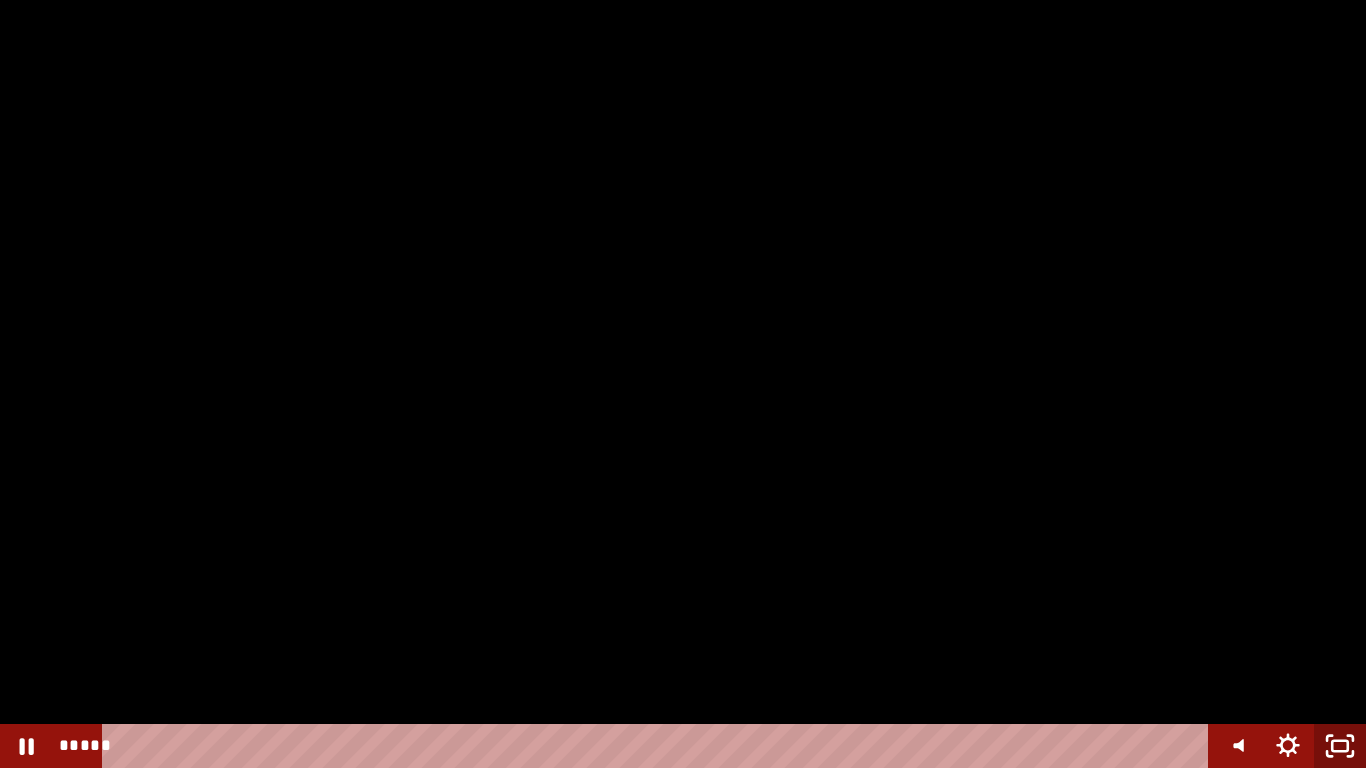 click 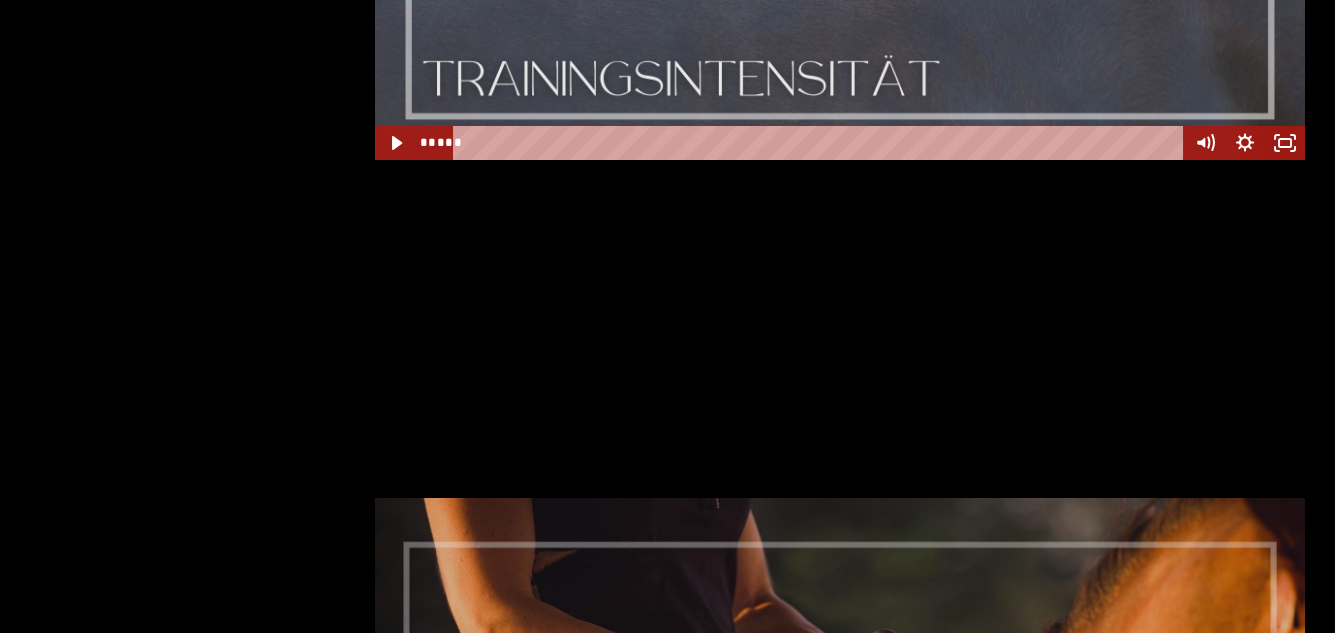 scroll, scrollTop: 2189, scrollLeft: 0, axis: vertical 